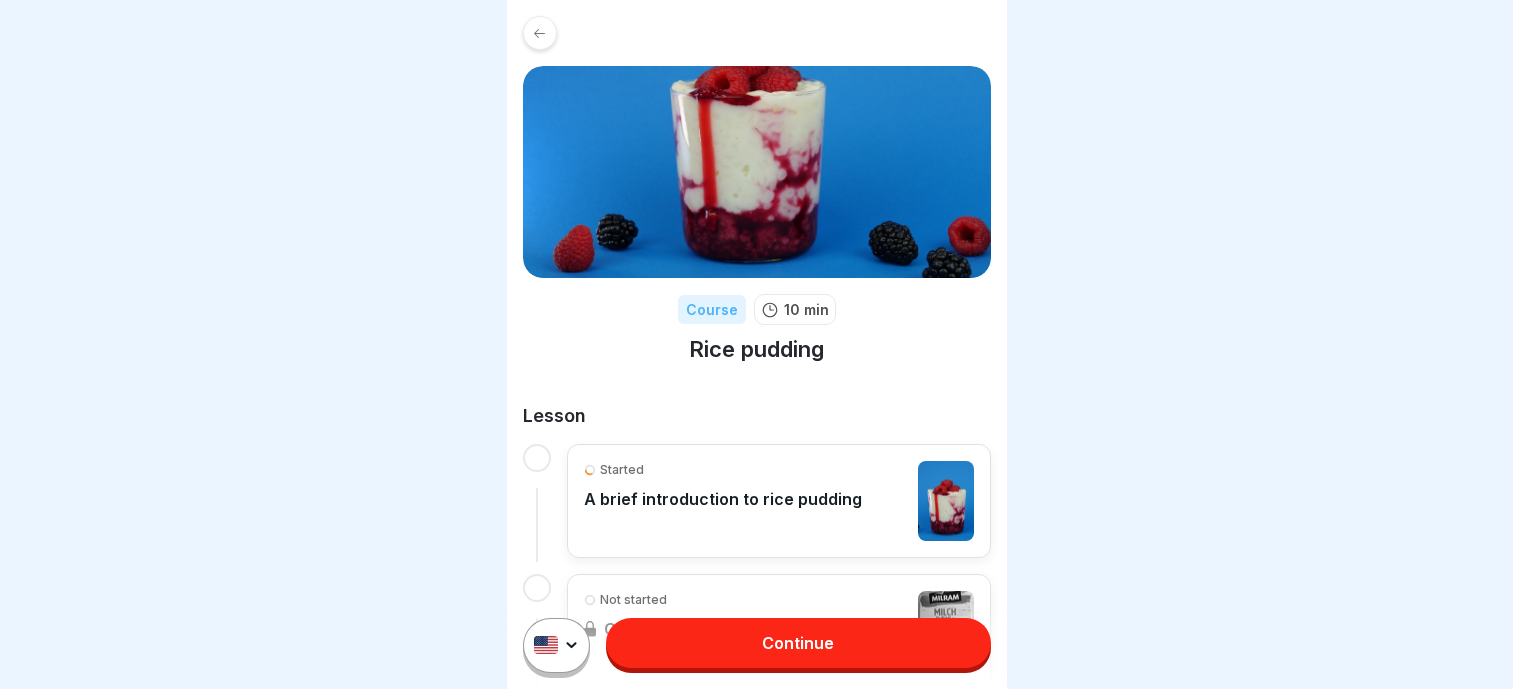 scroll, scrollTop: 0, scrollLeft: 0, axis: both 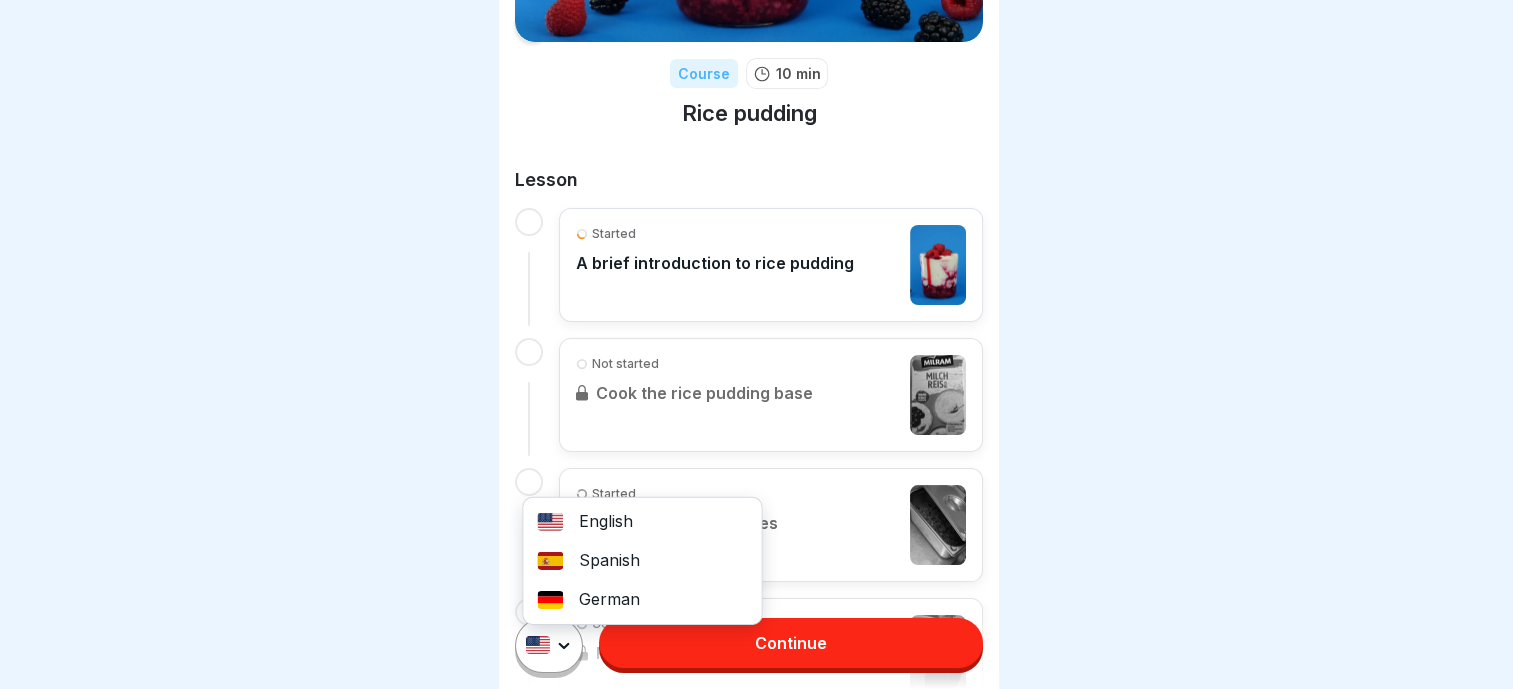 click on "Course 10 min Rice pudding Lesson Started A brief introduction to rice pudding Not started Cook the rice pudding base Started Defrosting raspberries Completed Raspberry puree Completed ESN - Vanilla Milk Whey Drip Completed Serve the rice pudding in a mug Assessment English Spanish German Continue" at bounding box center [756, 344] 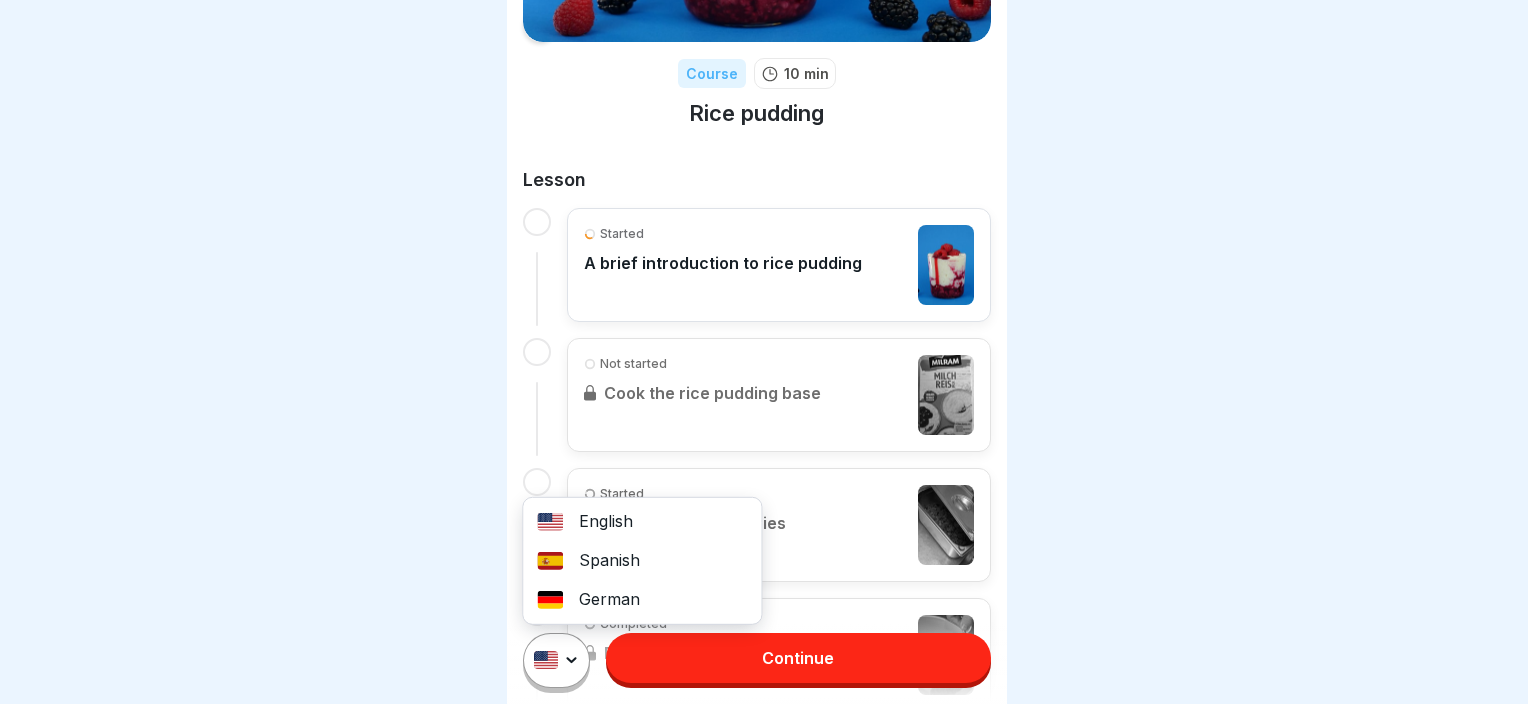 click on "German" at bounding box center [642, 599] 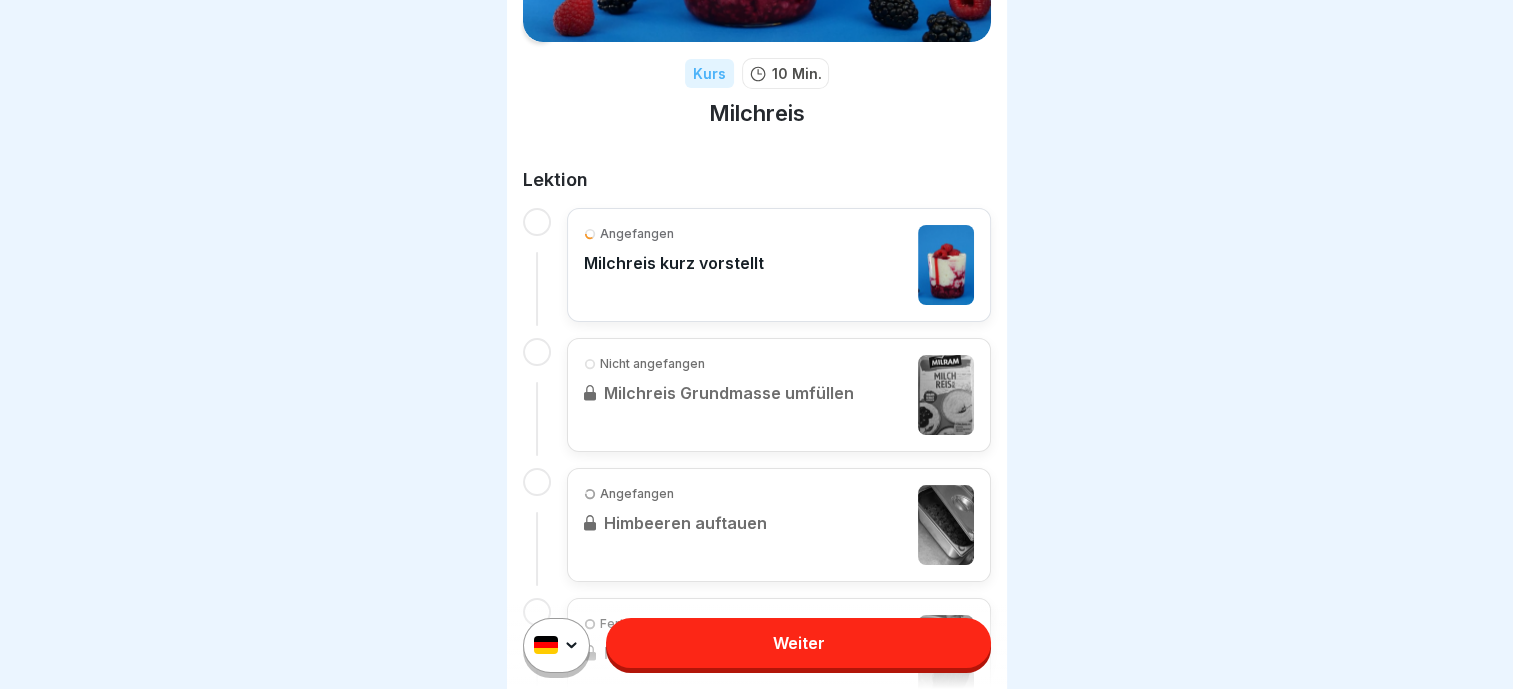 click on "Weiter" at bounding box center [798, 643] 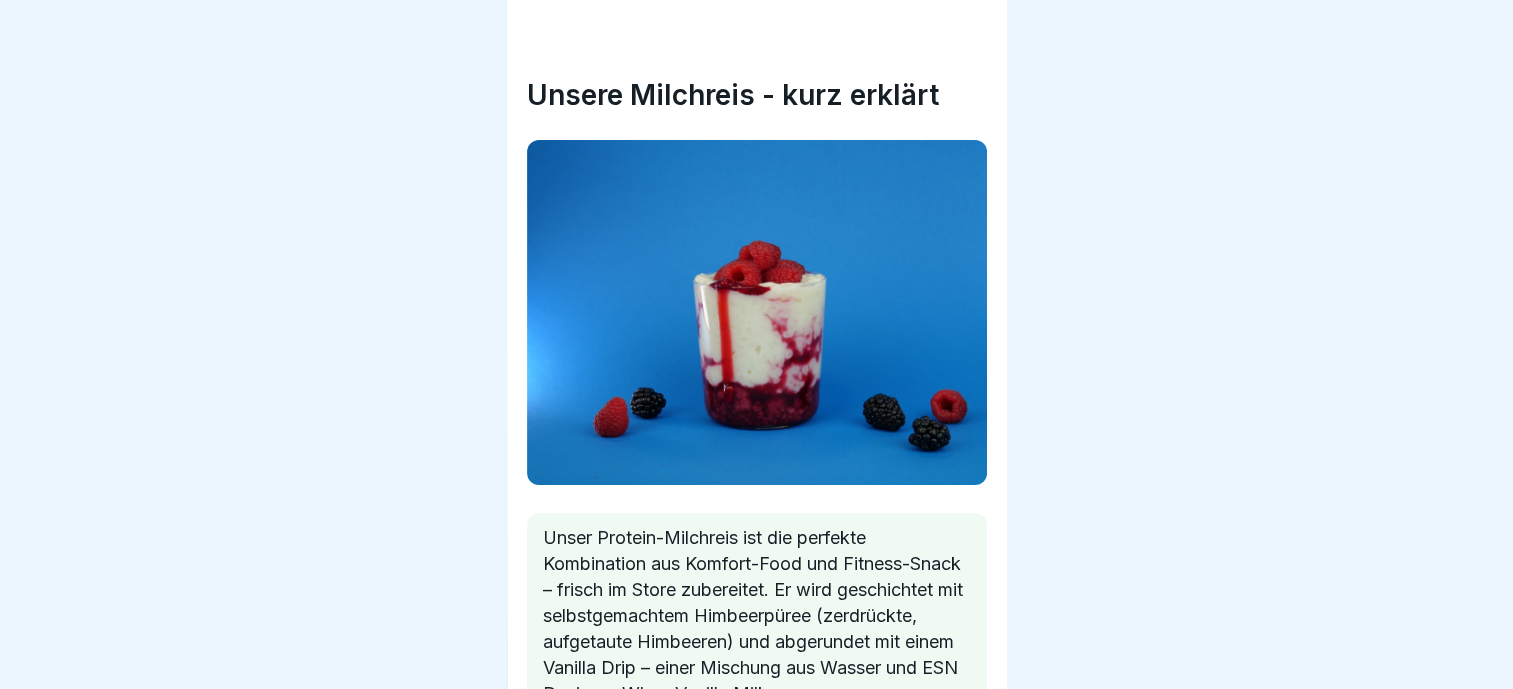 scroll, scrollTop: 0, scrollLeft: 0, axis: both 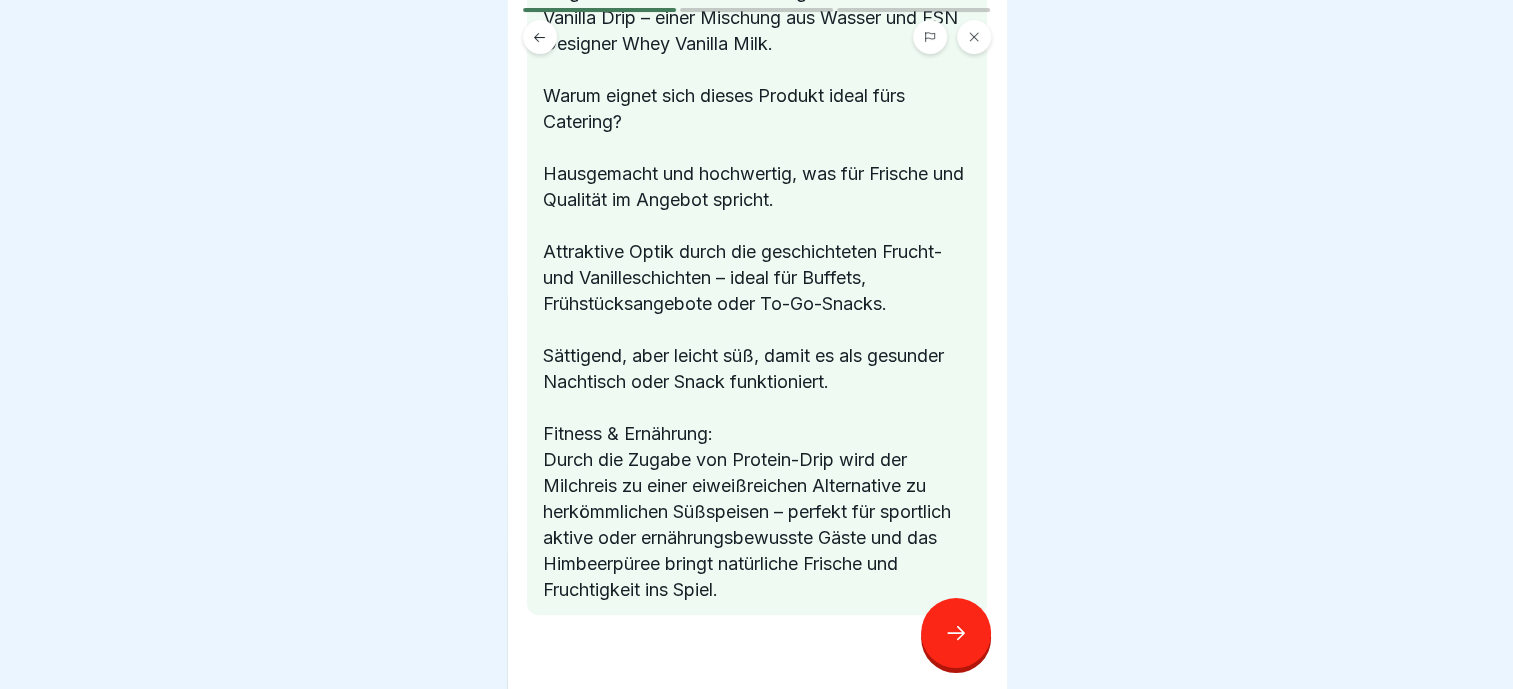 click 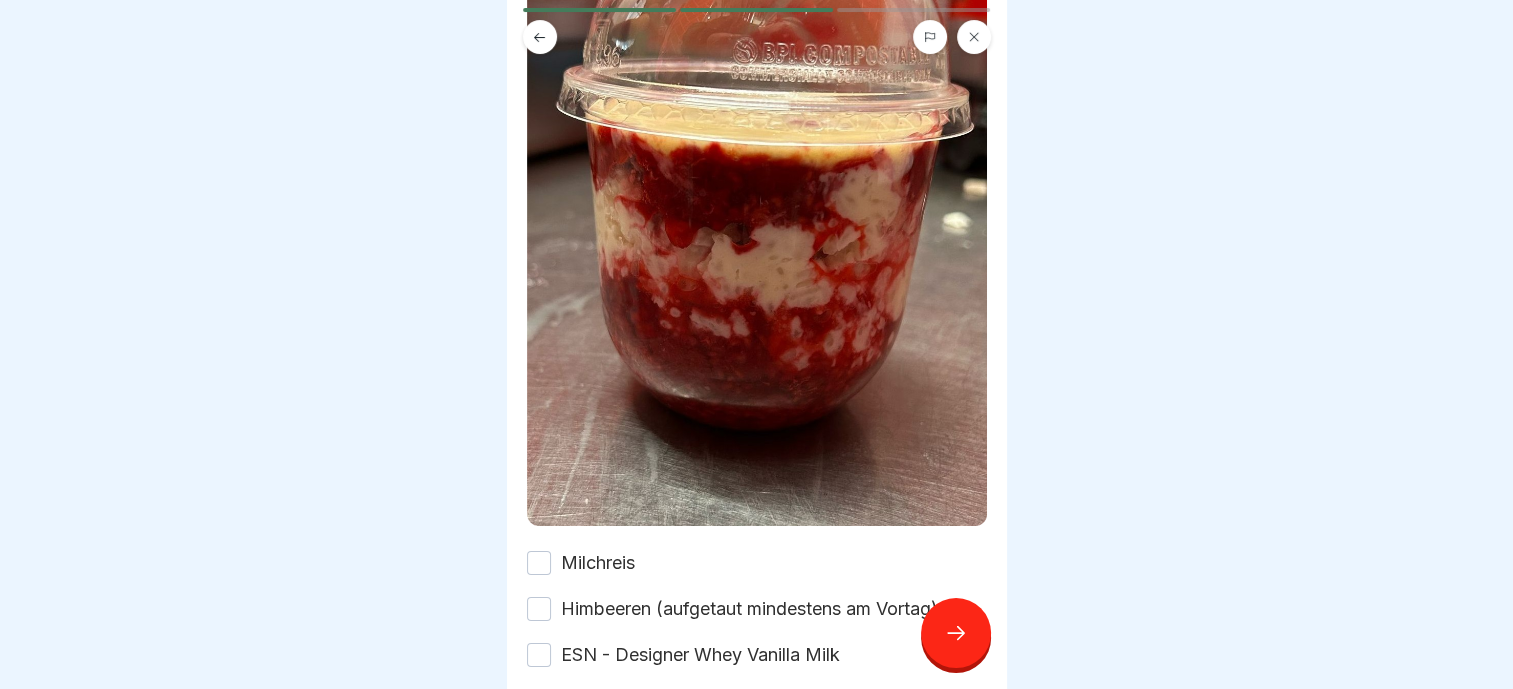 scroll, scrollTop: 392, scrollLeft: 0, axis: vertical 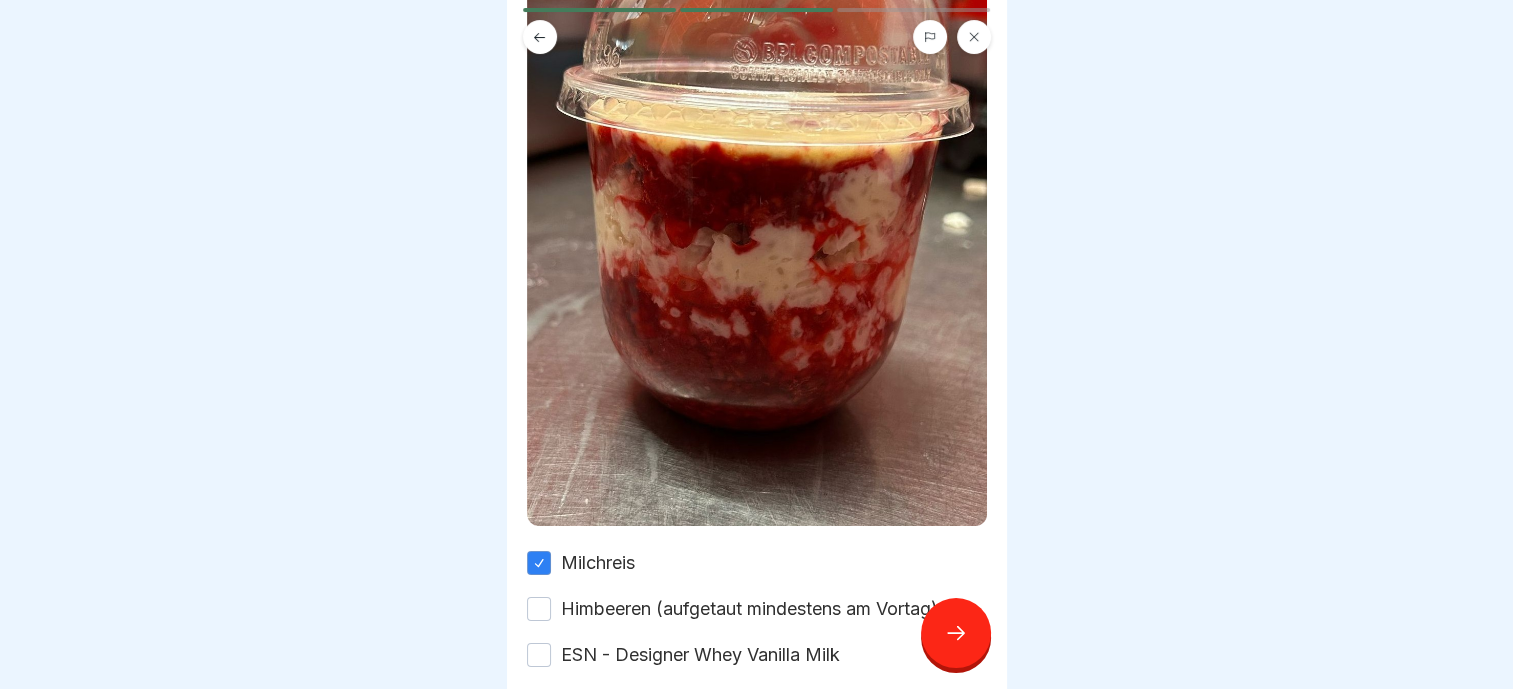 click on "Himbeeren (aufgetaut mindestens am Vortag)" at bounding box center [749, 609] 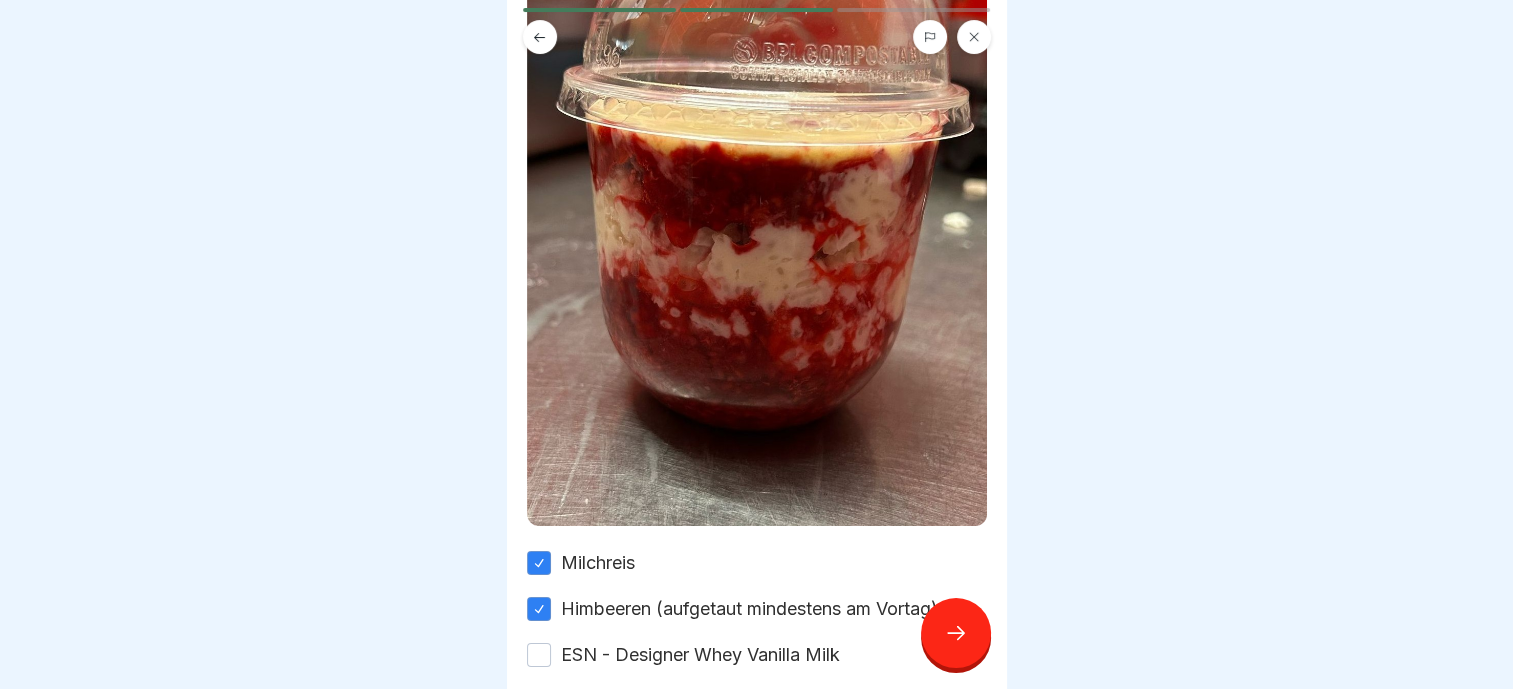click on "Milchreis Himbeeren (aufgetaut mindestens am Vortag) ESN - Designer Whey Vanilla Milk Wasser" at bounding box center [757, 632] 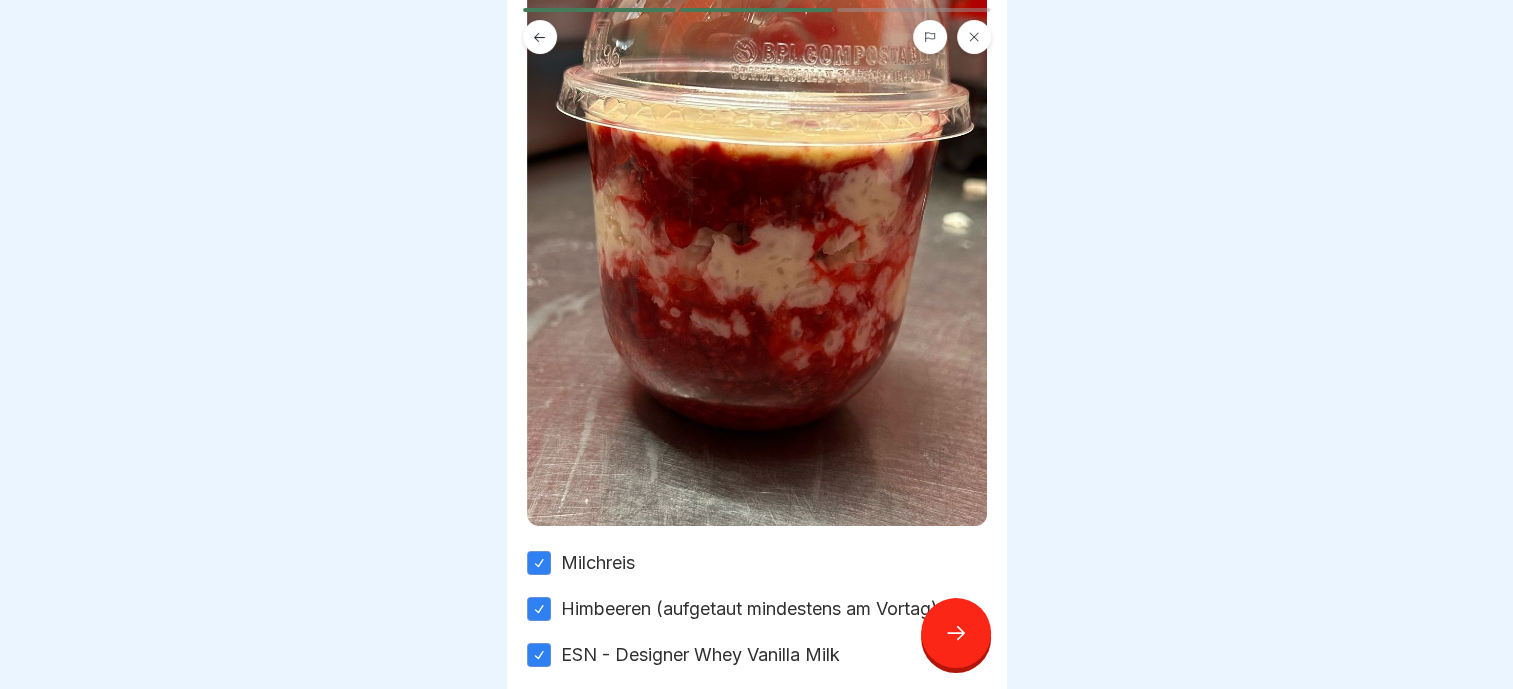 click on "Wasser" at bounding box center [591, 701] 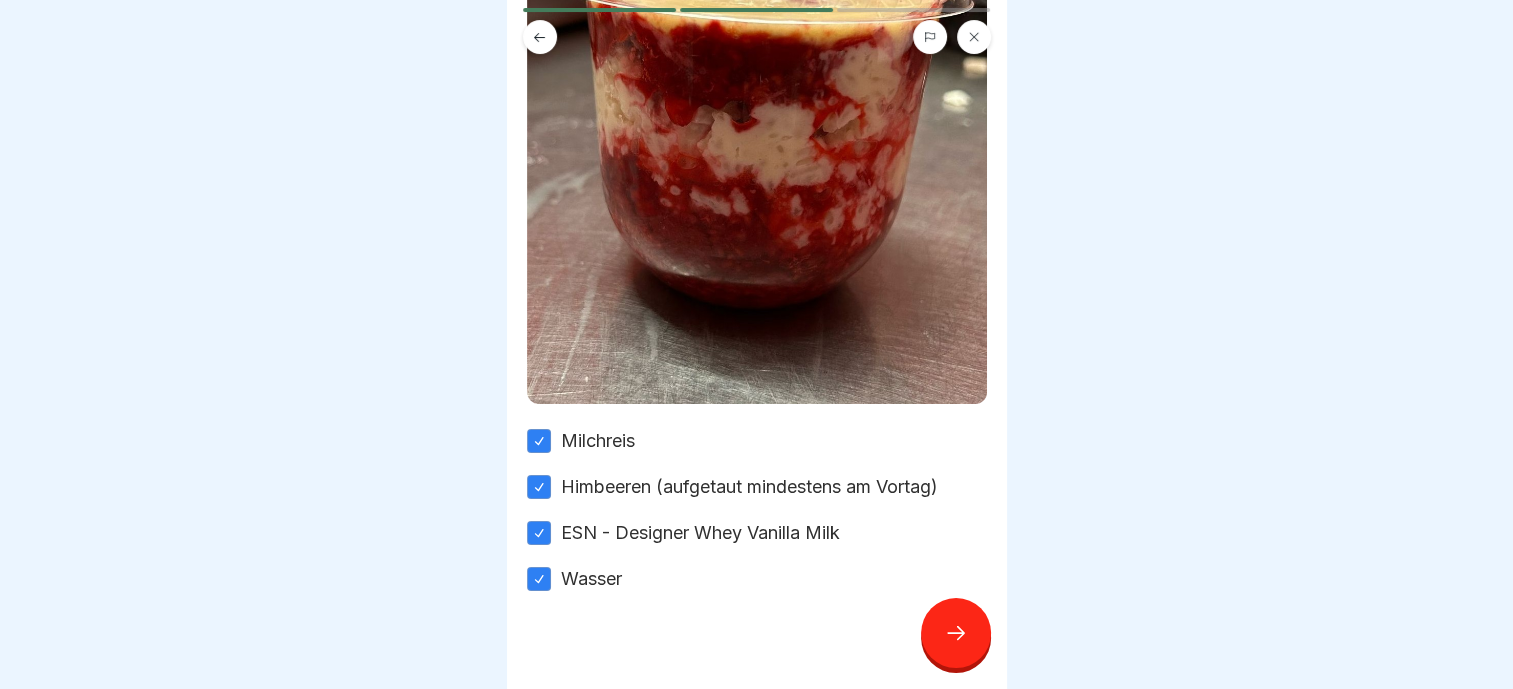 scroll, scrollTop: 511, scrollLeft: 0, axis: vertical 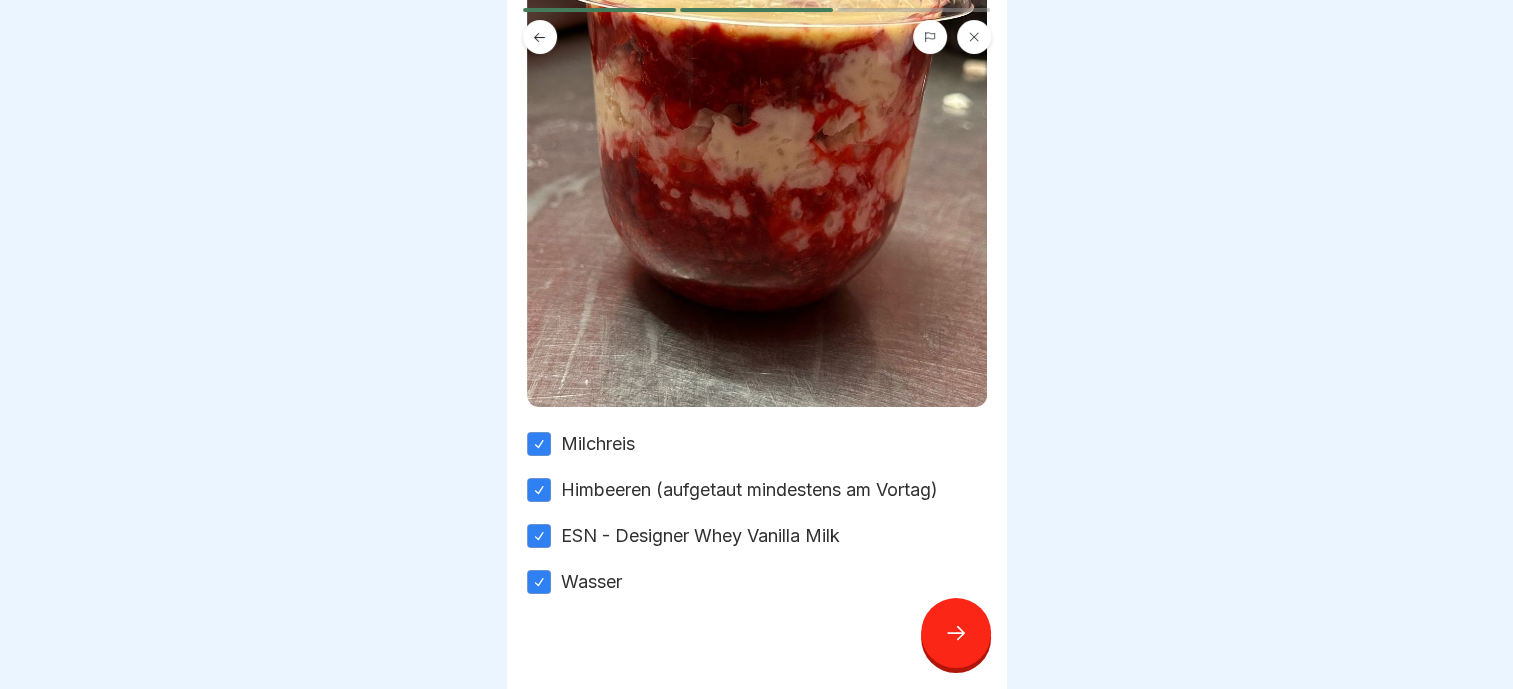 click 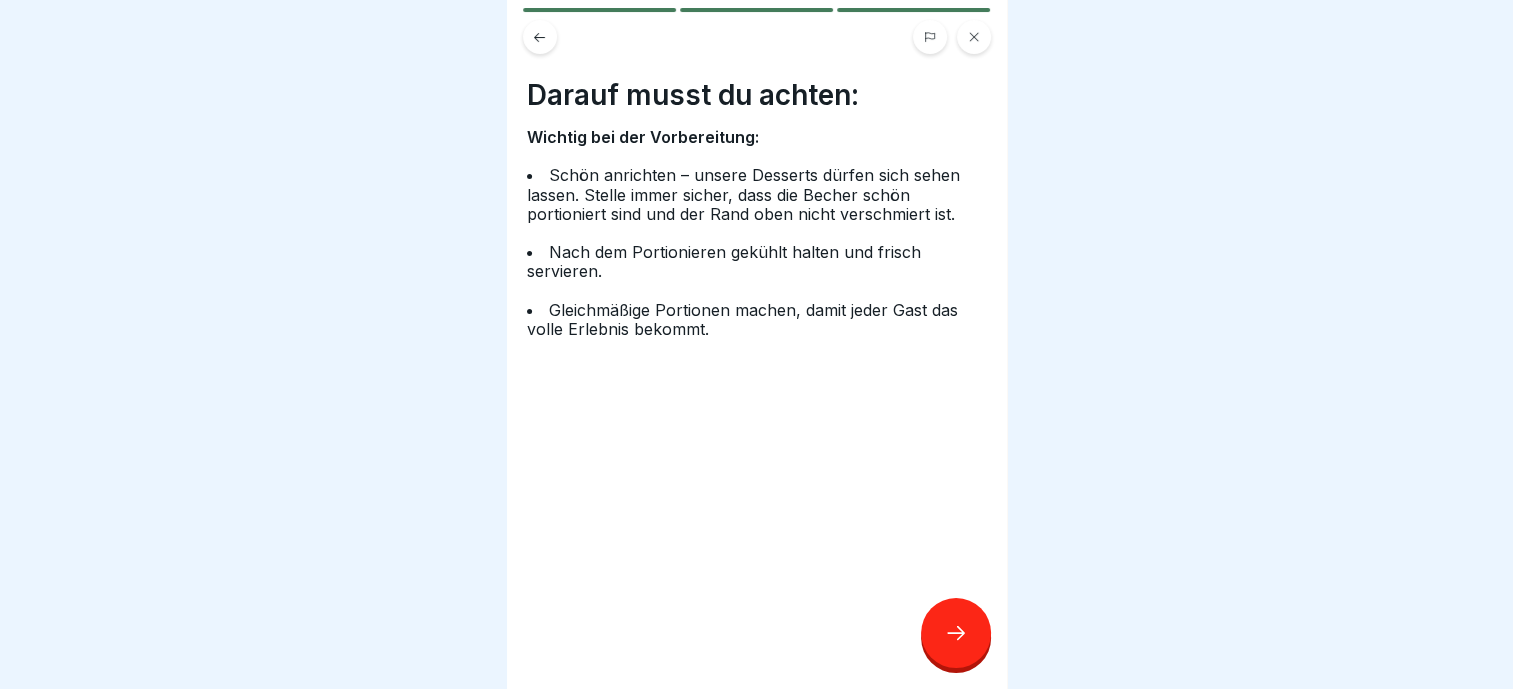 click 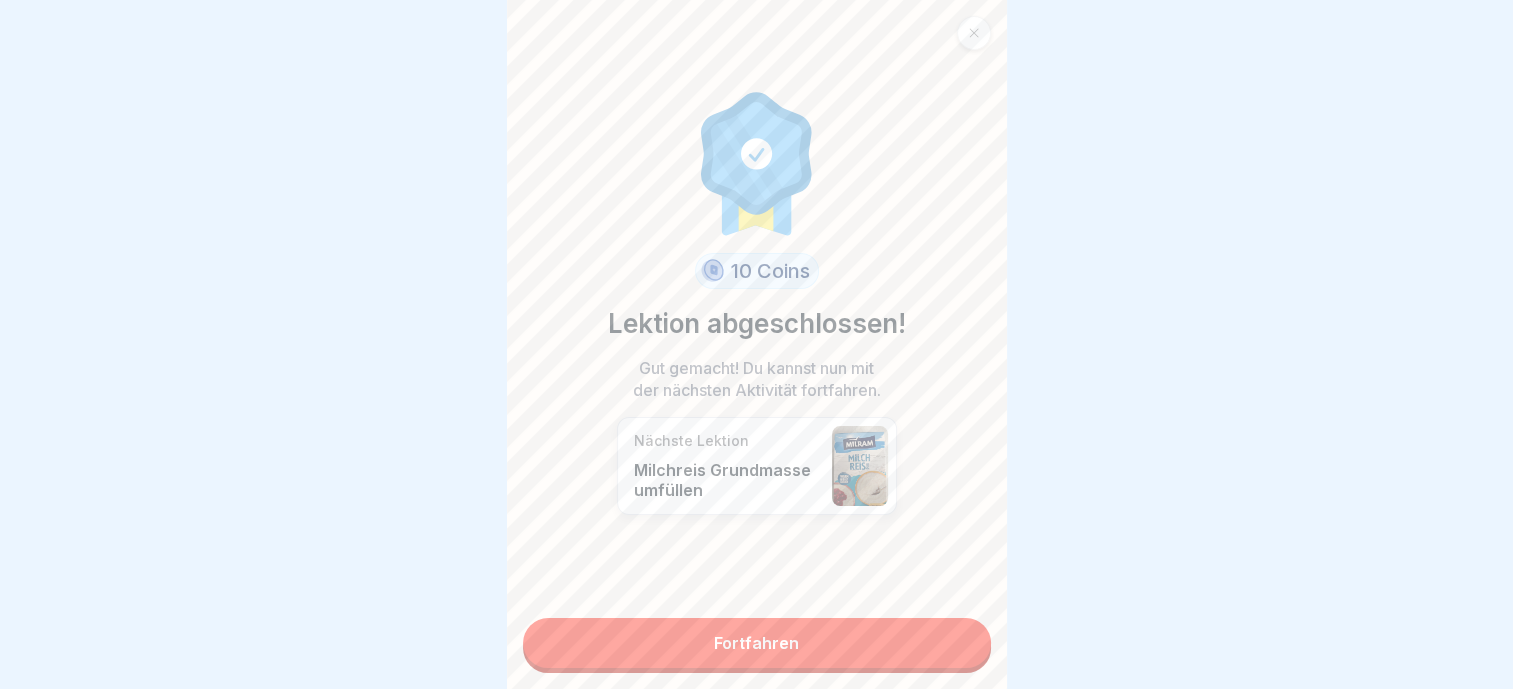 click on "Fortfahren" at bounding box center (757, 643) 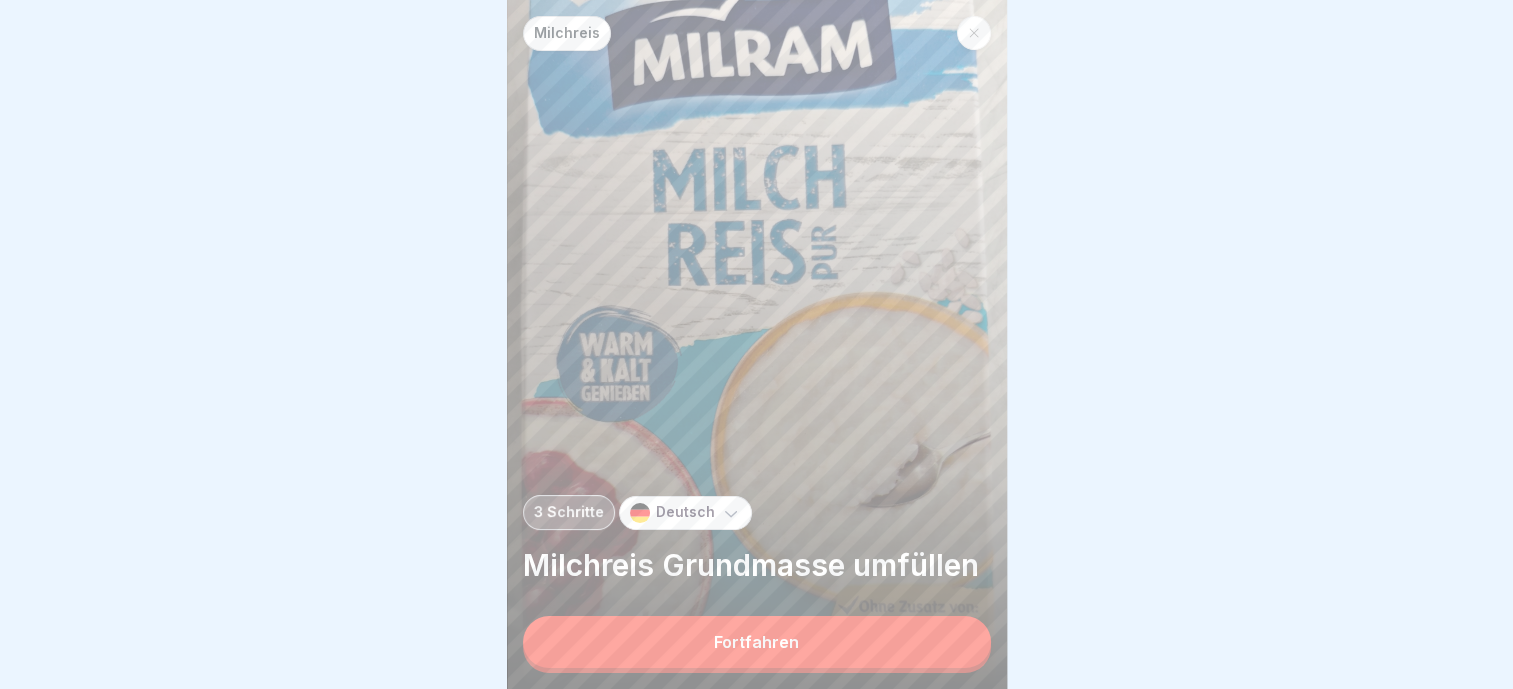 click on "Fortfahren" at bounding box center [757, 642] 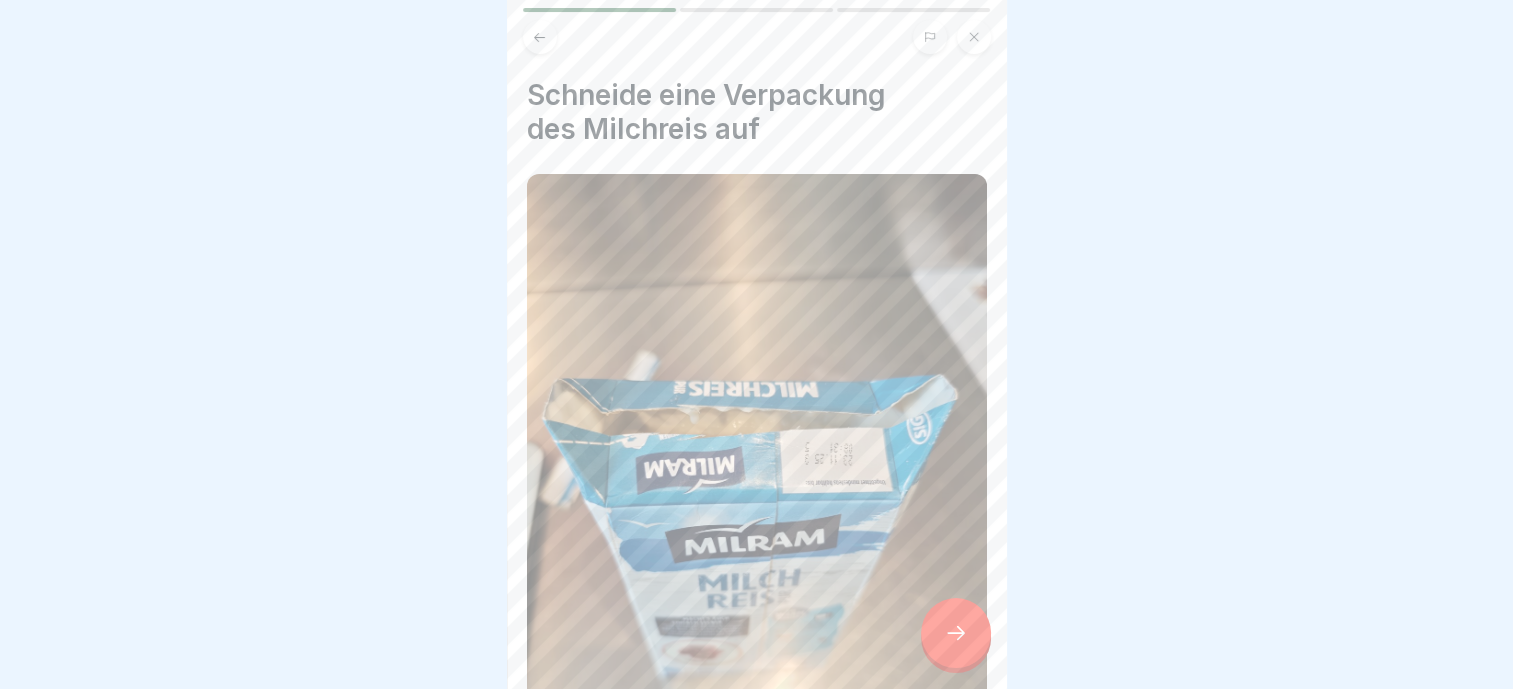 click at bounding box center [956, 633] 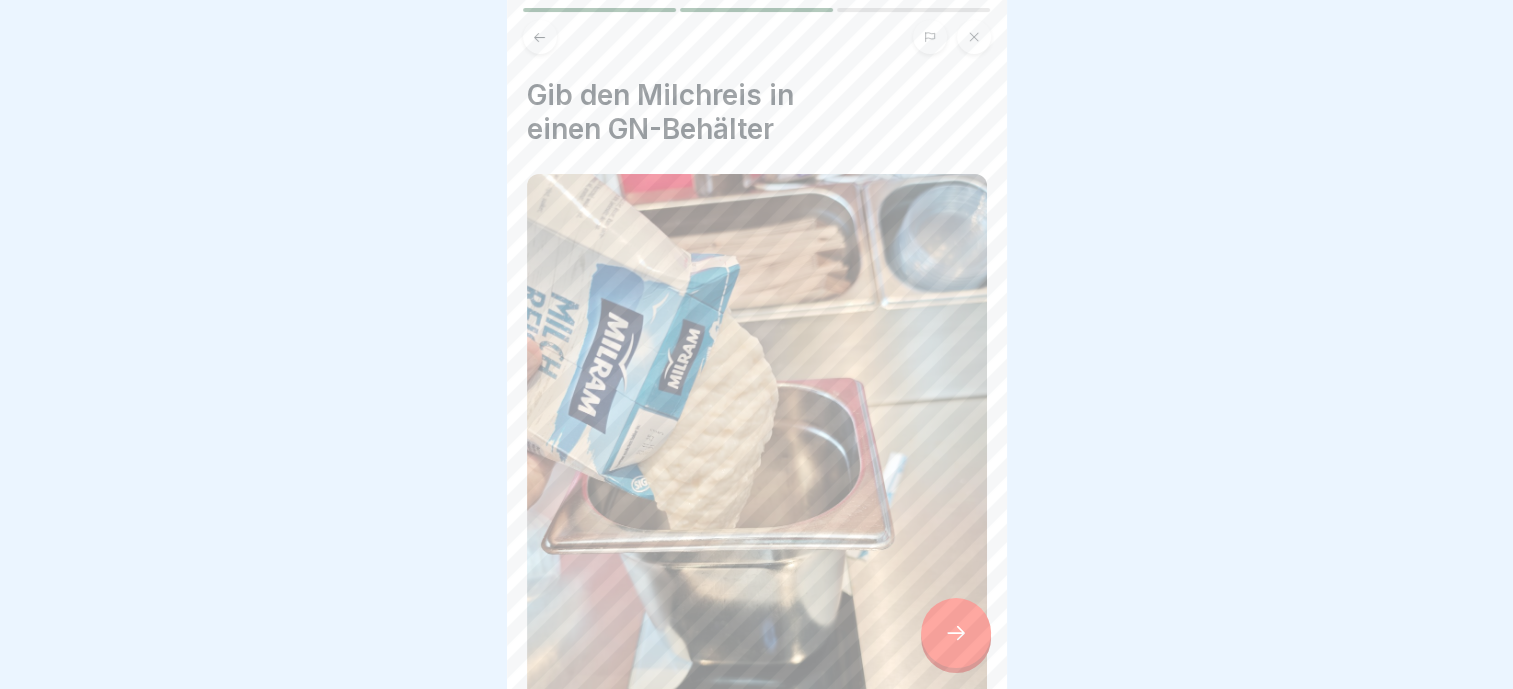 click at bounding box center [956, 633] 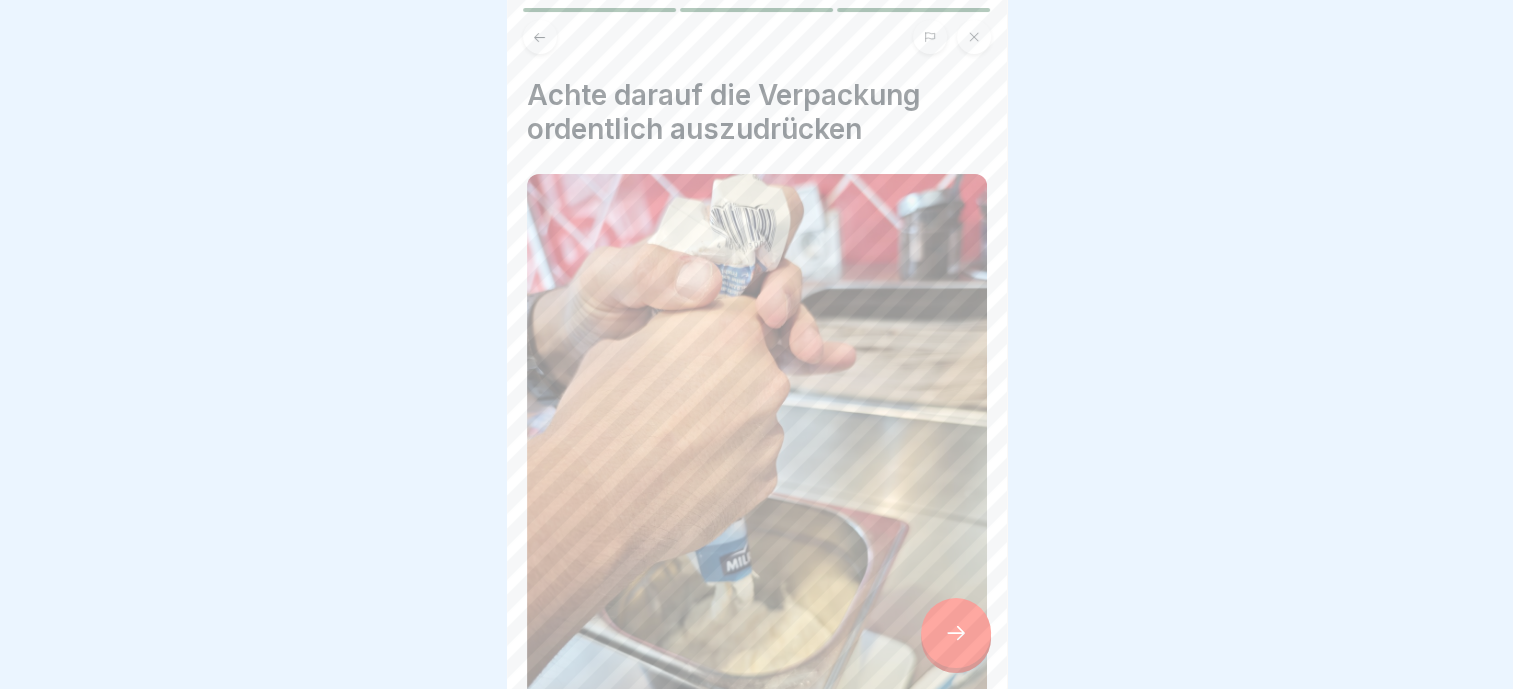 click at bounding box center (956, 633) 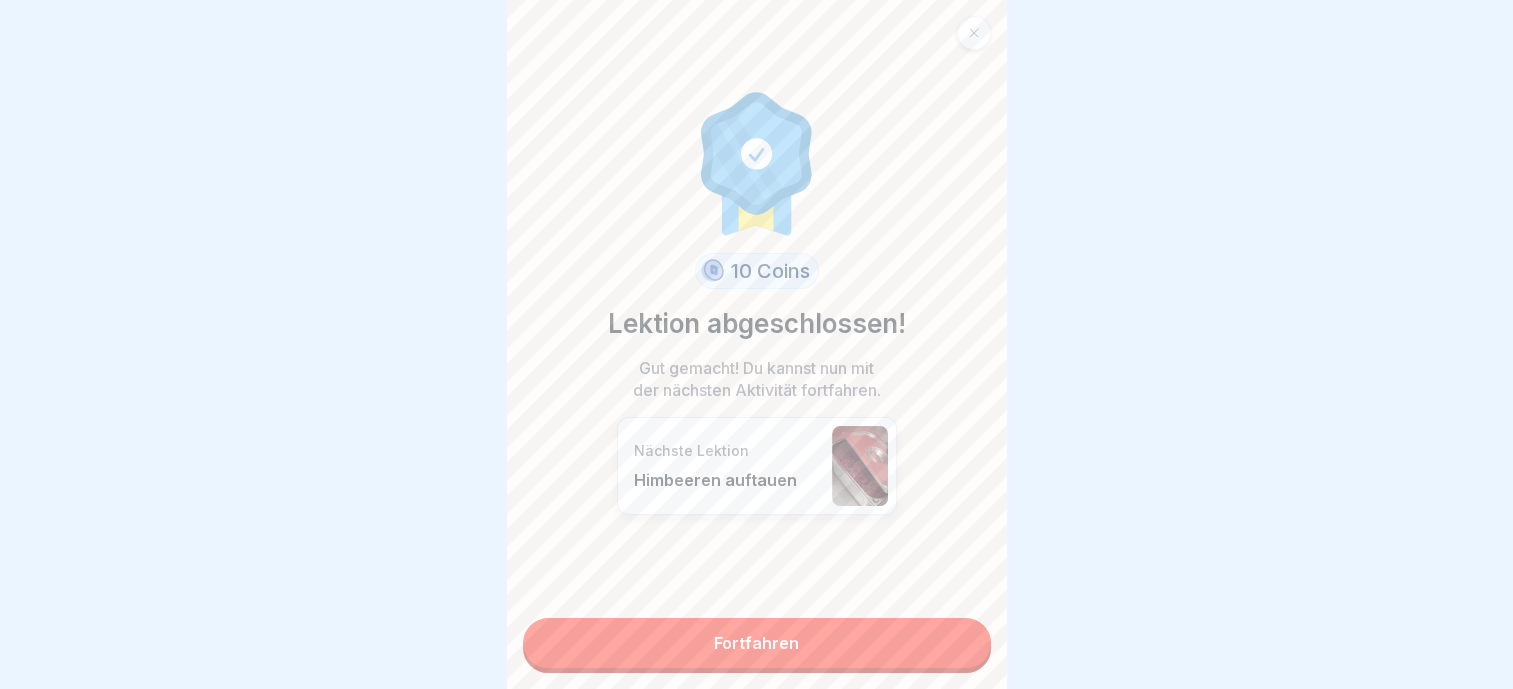 click on "10 Coins Lektion abgeschlossen! Gut gemacht! Du kannst nun mit der nächsten Aktivität fortfahren. Nächste Lektion Himbeeren auftauen Fortfahren" at bounding box center [757, 344] 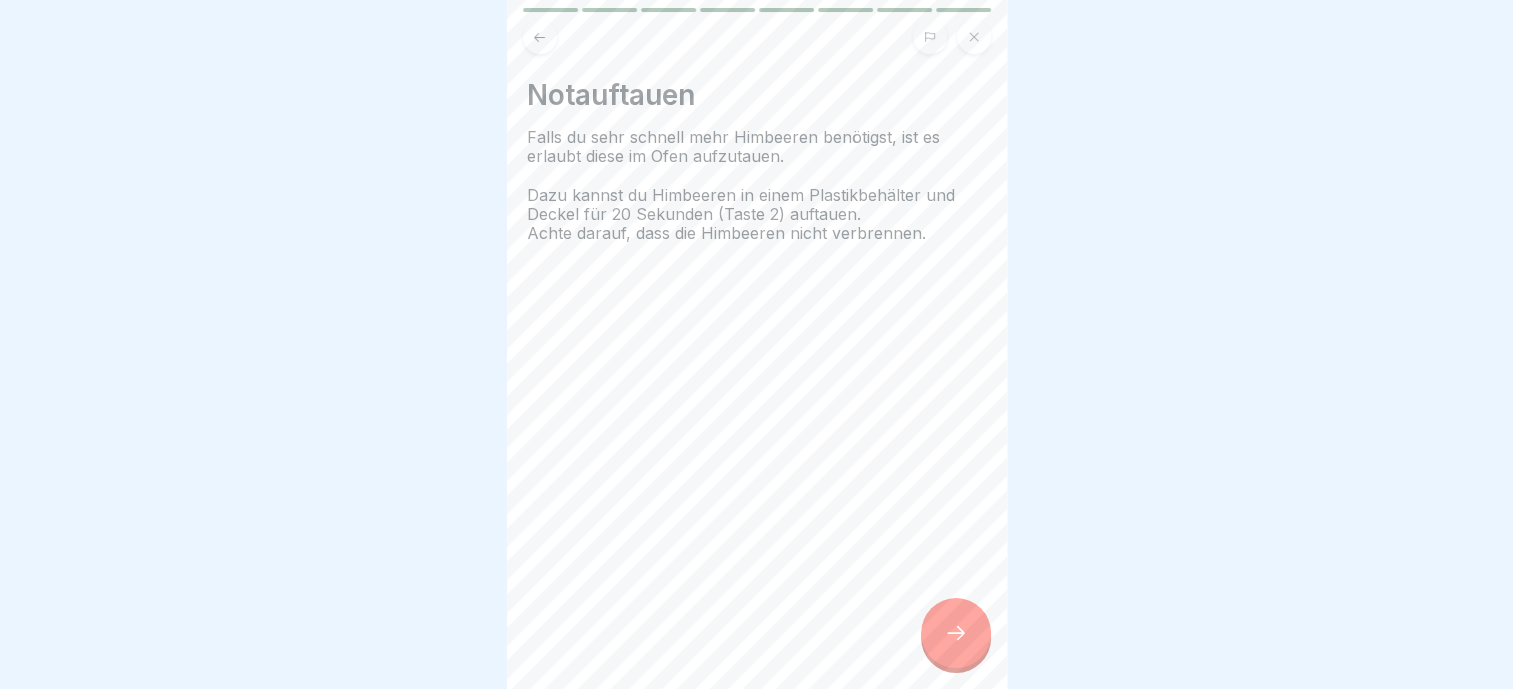 click 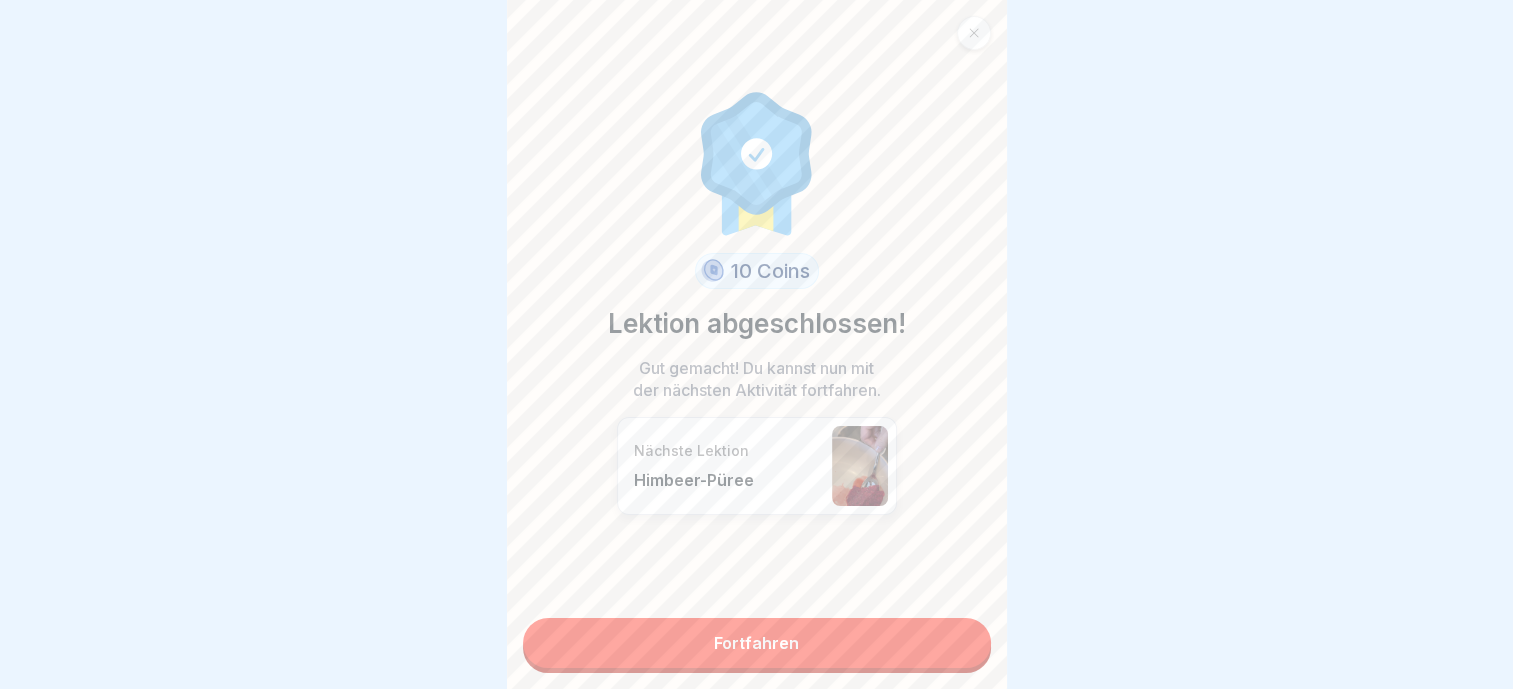 click on "Fortfahren" at bounding box center [757, 643] 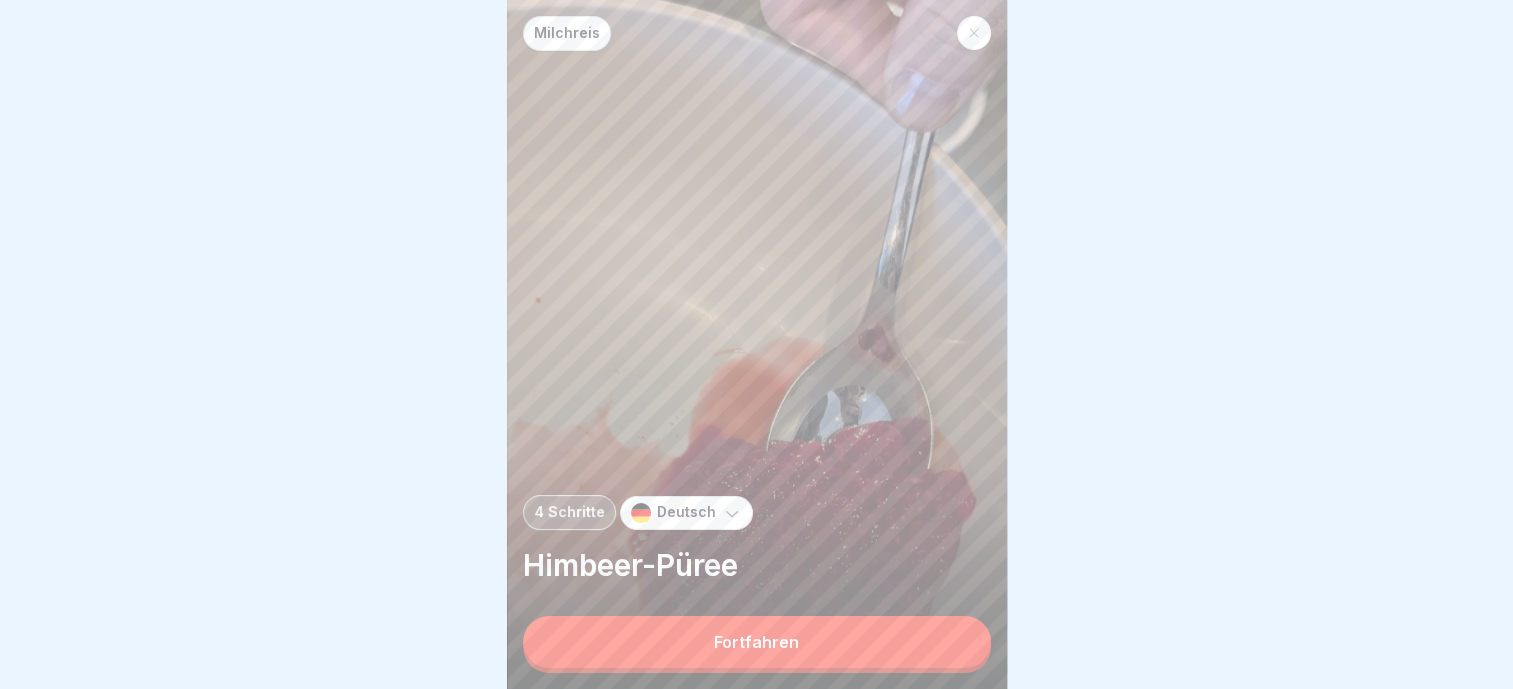click on "Fortfahren" at bounding box center [757, 642] 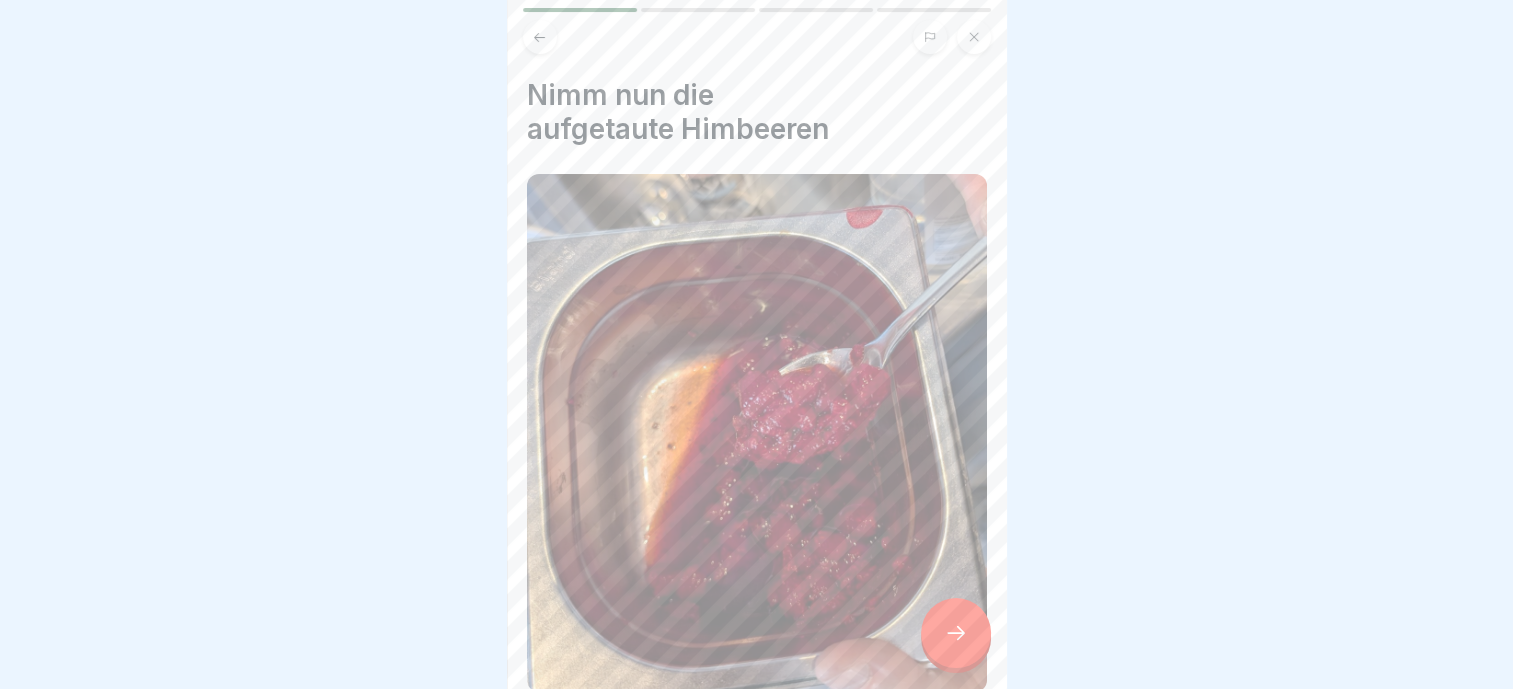 scroll, scrollTop: 99, scrollLeft: 0, axis: vertical 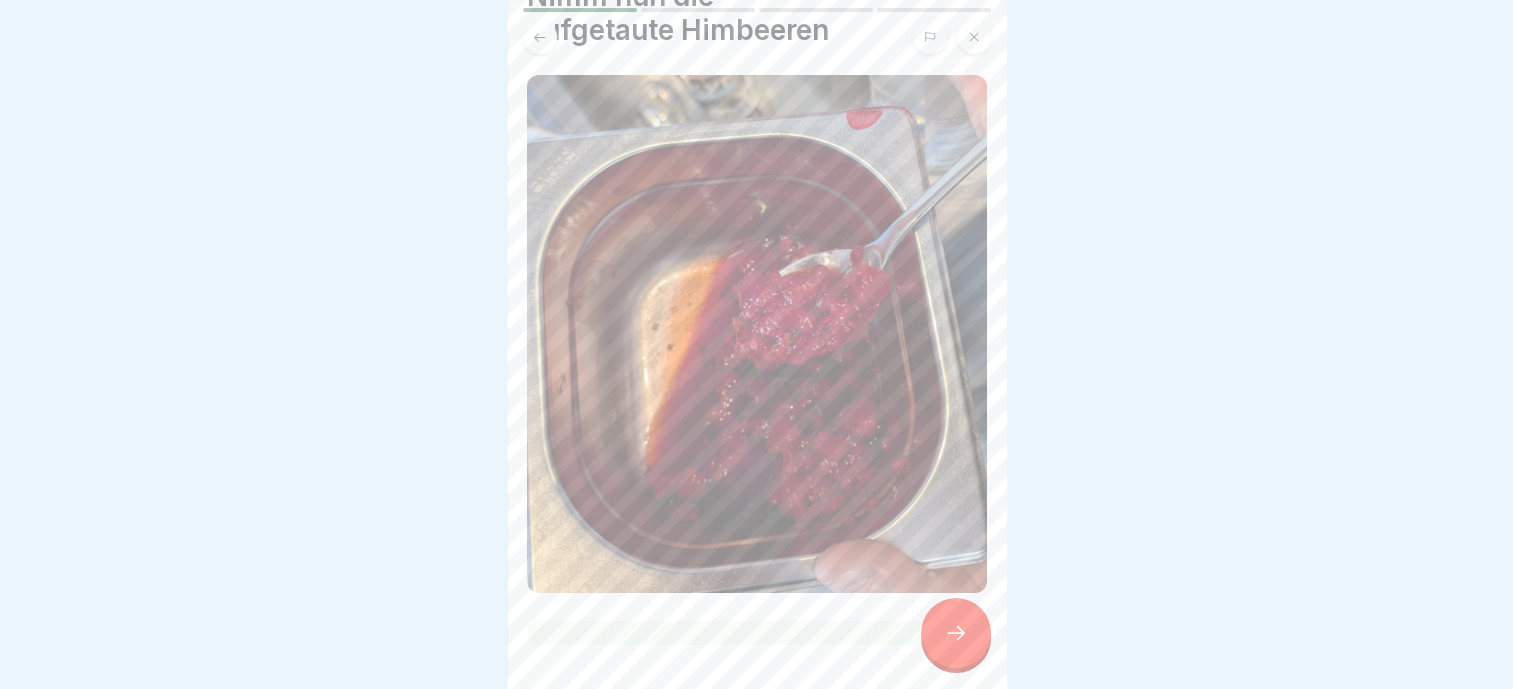 click 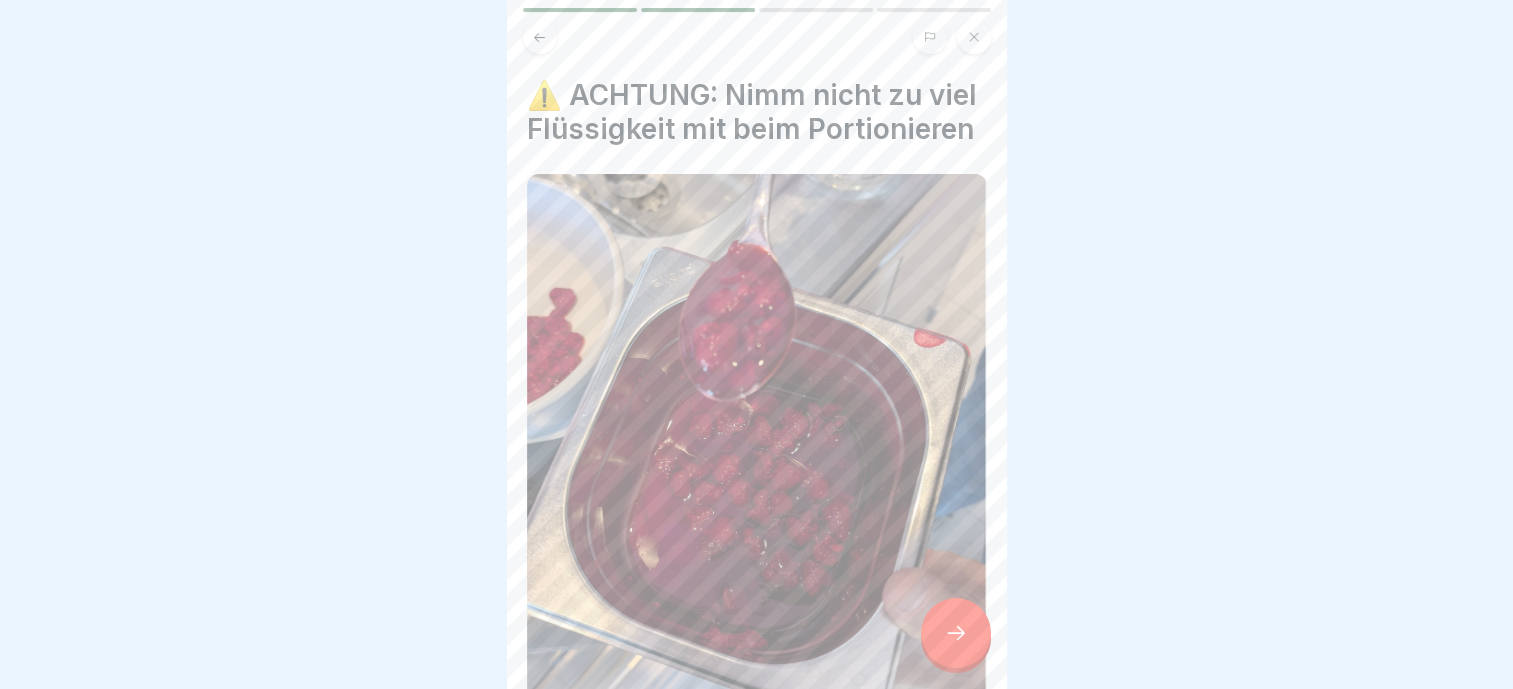 click 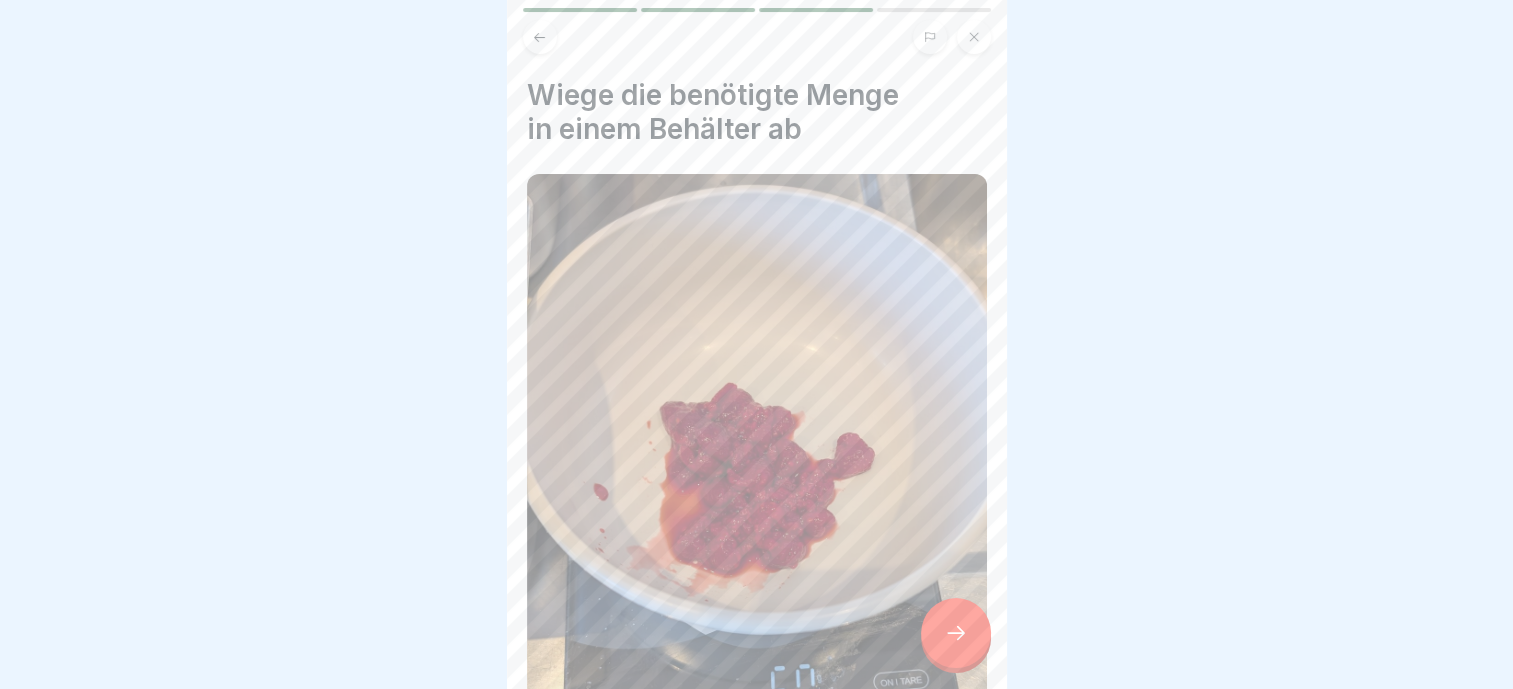 click 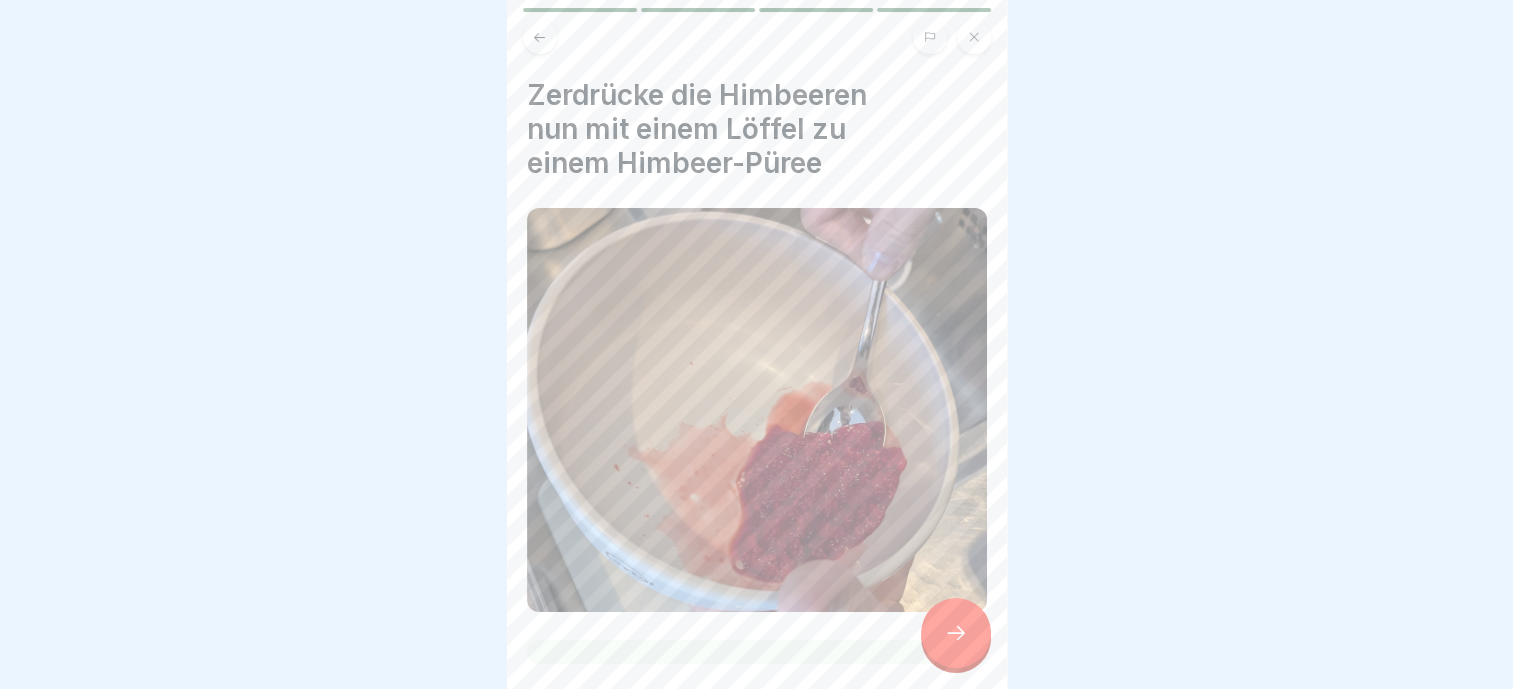 click 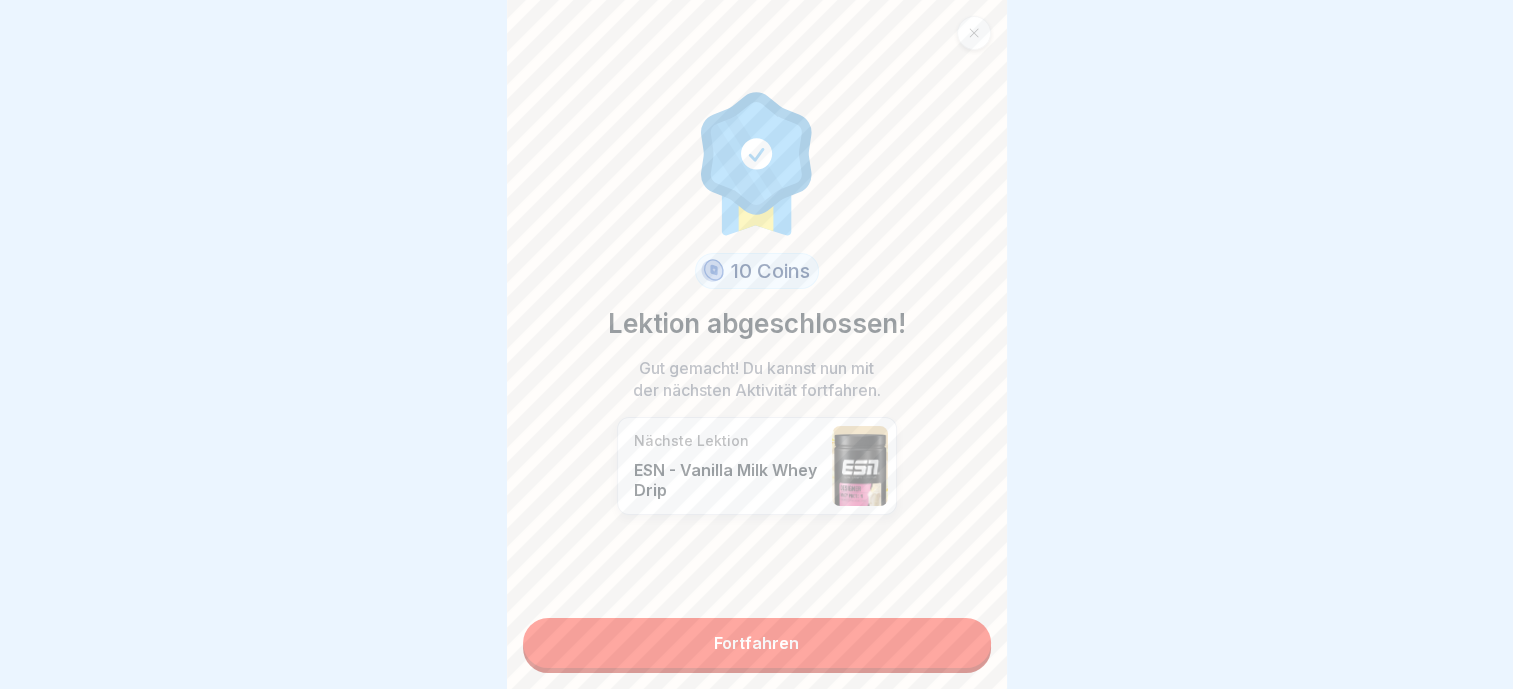 click on "Fortfahren" at bounding box center [757, 643] 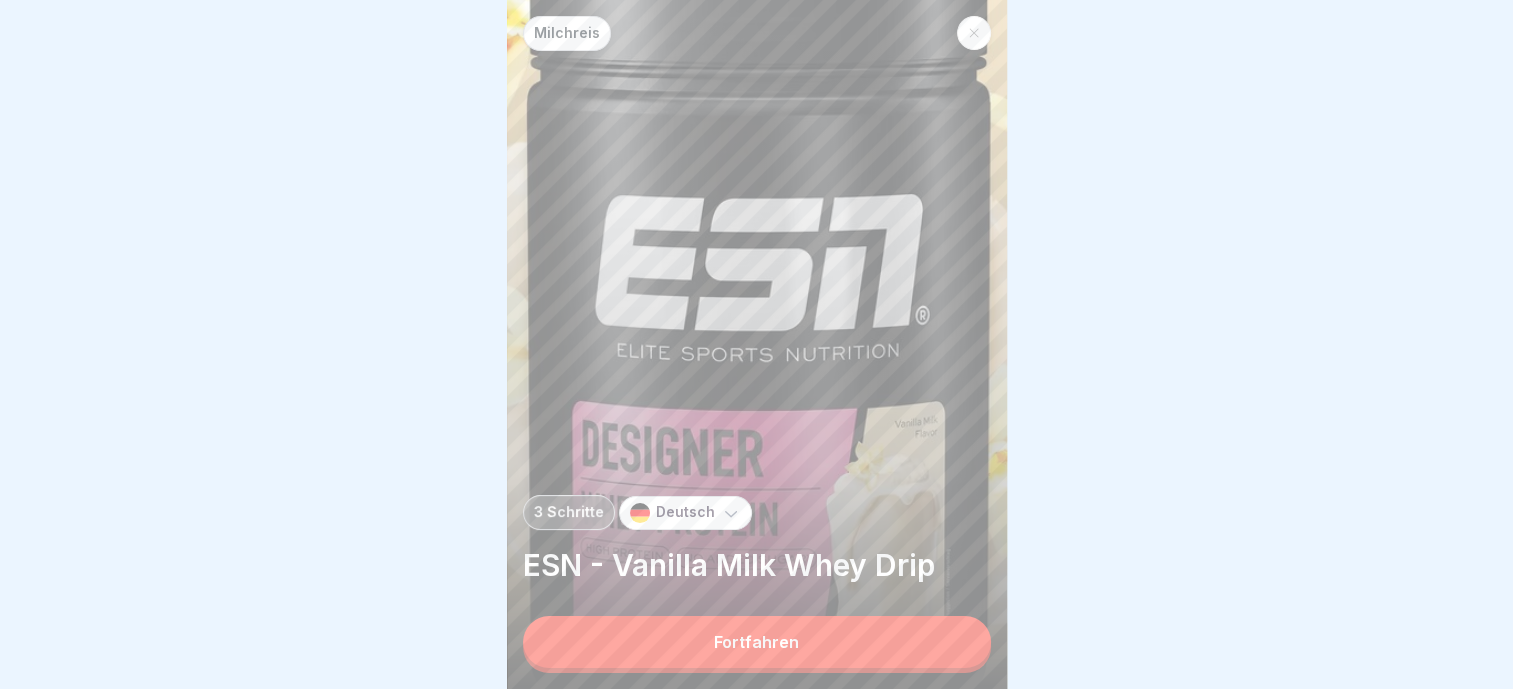 click on "Fortfahren" at bounding box center (757, 642) 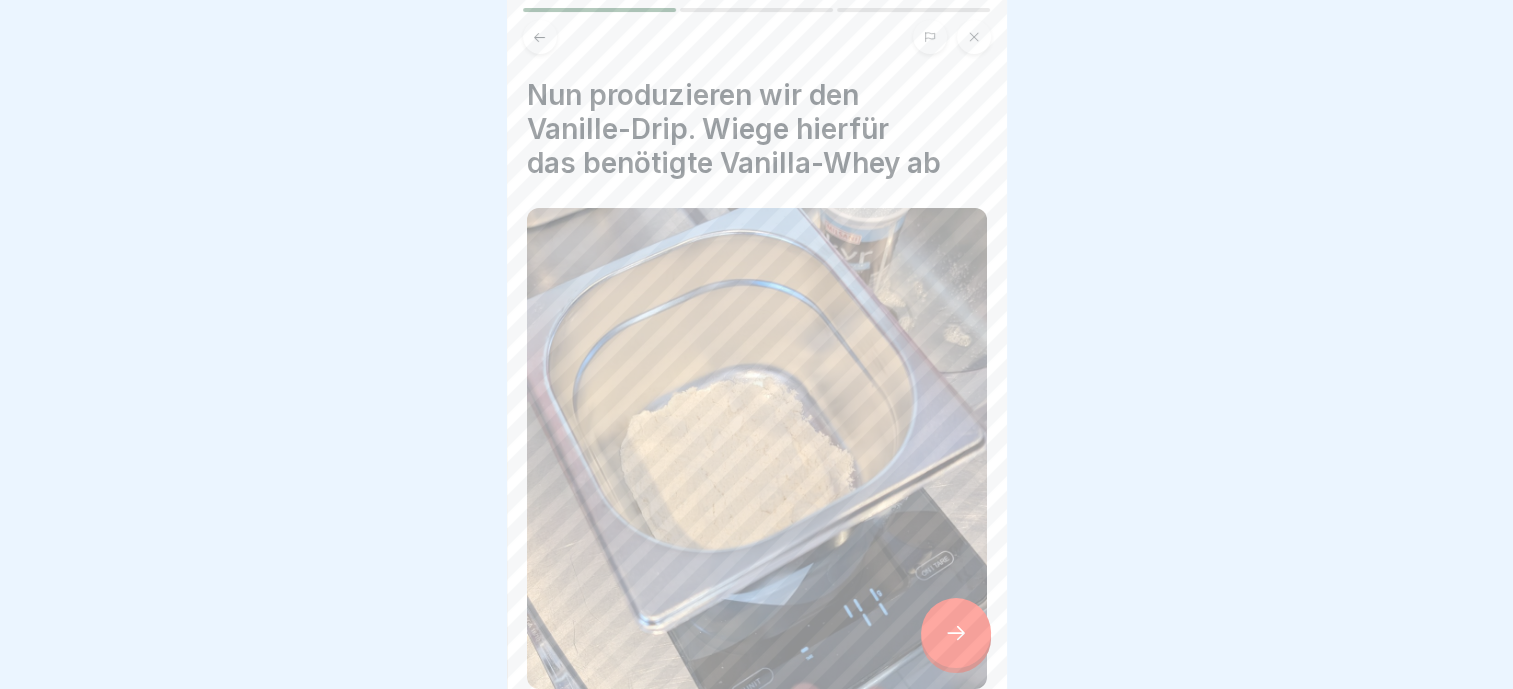 click 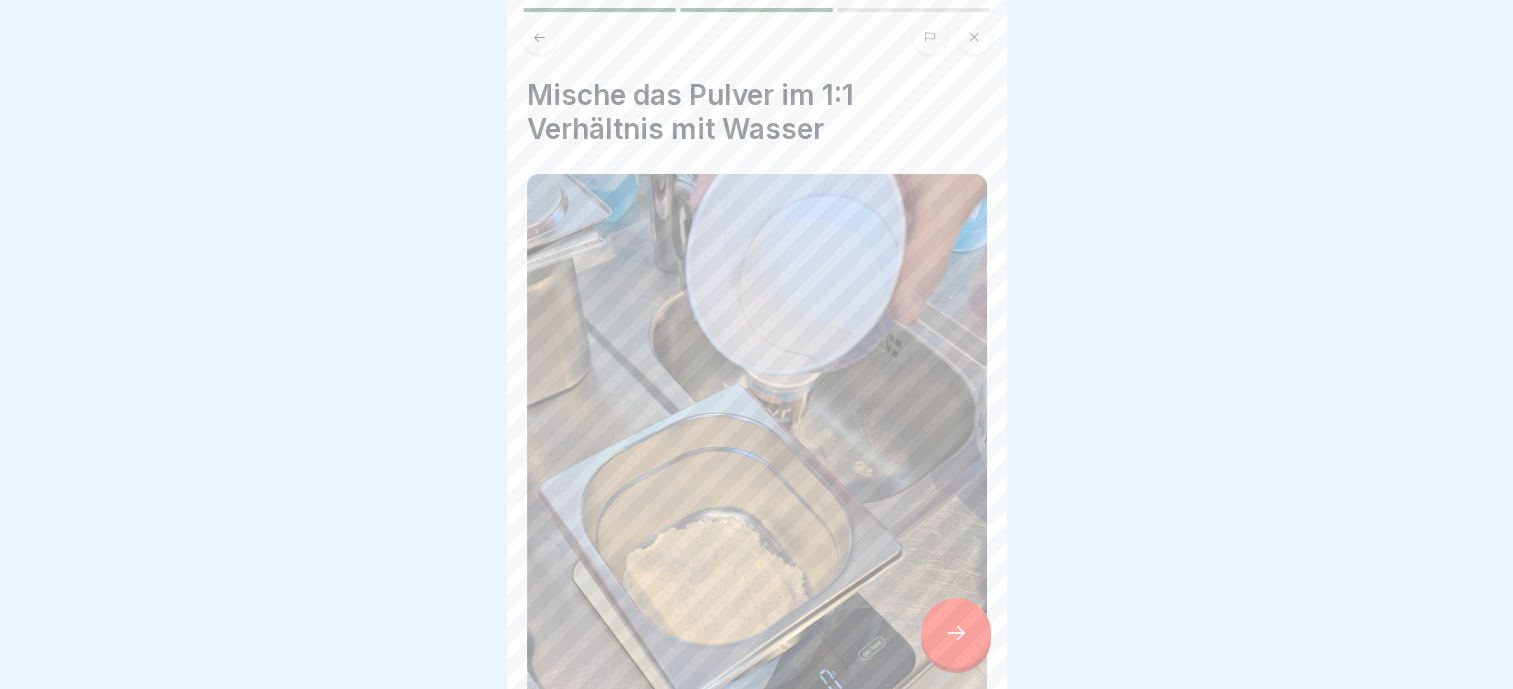click 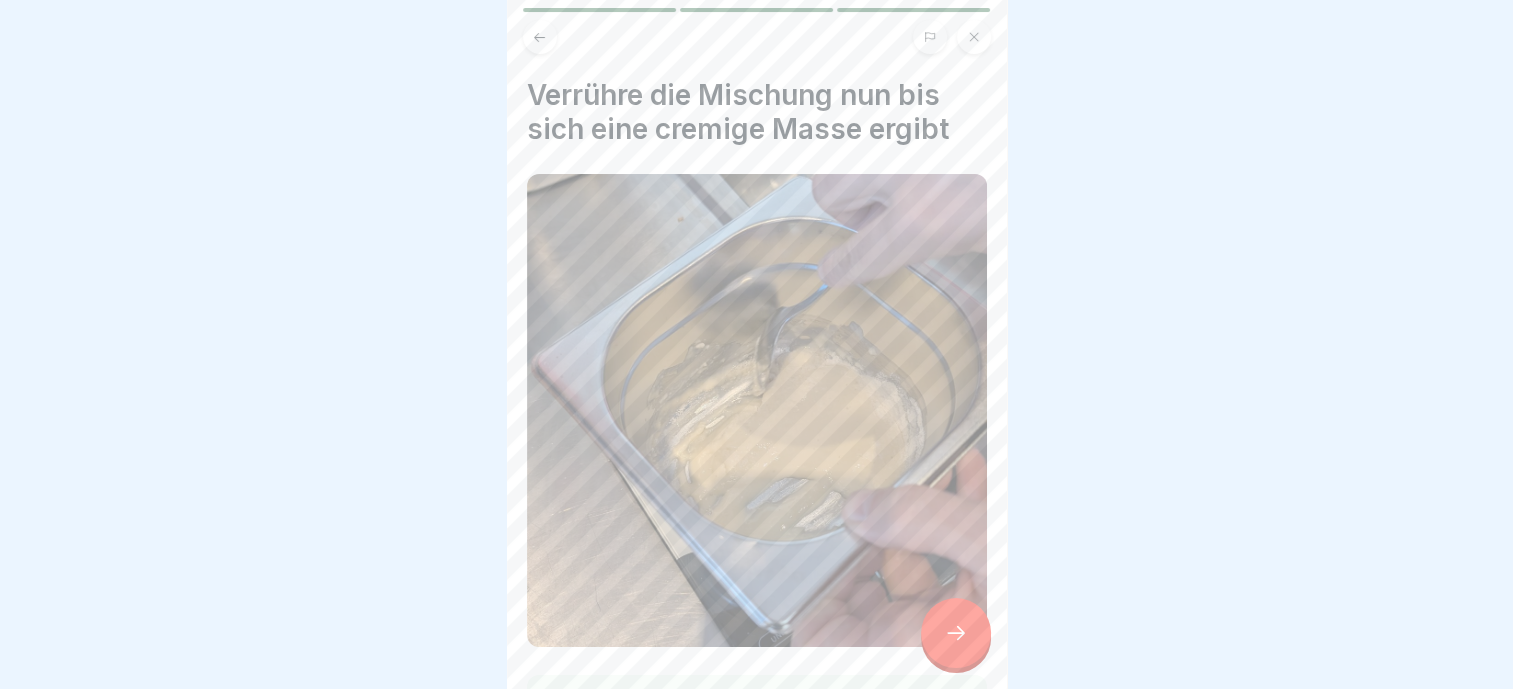 click 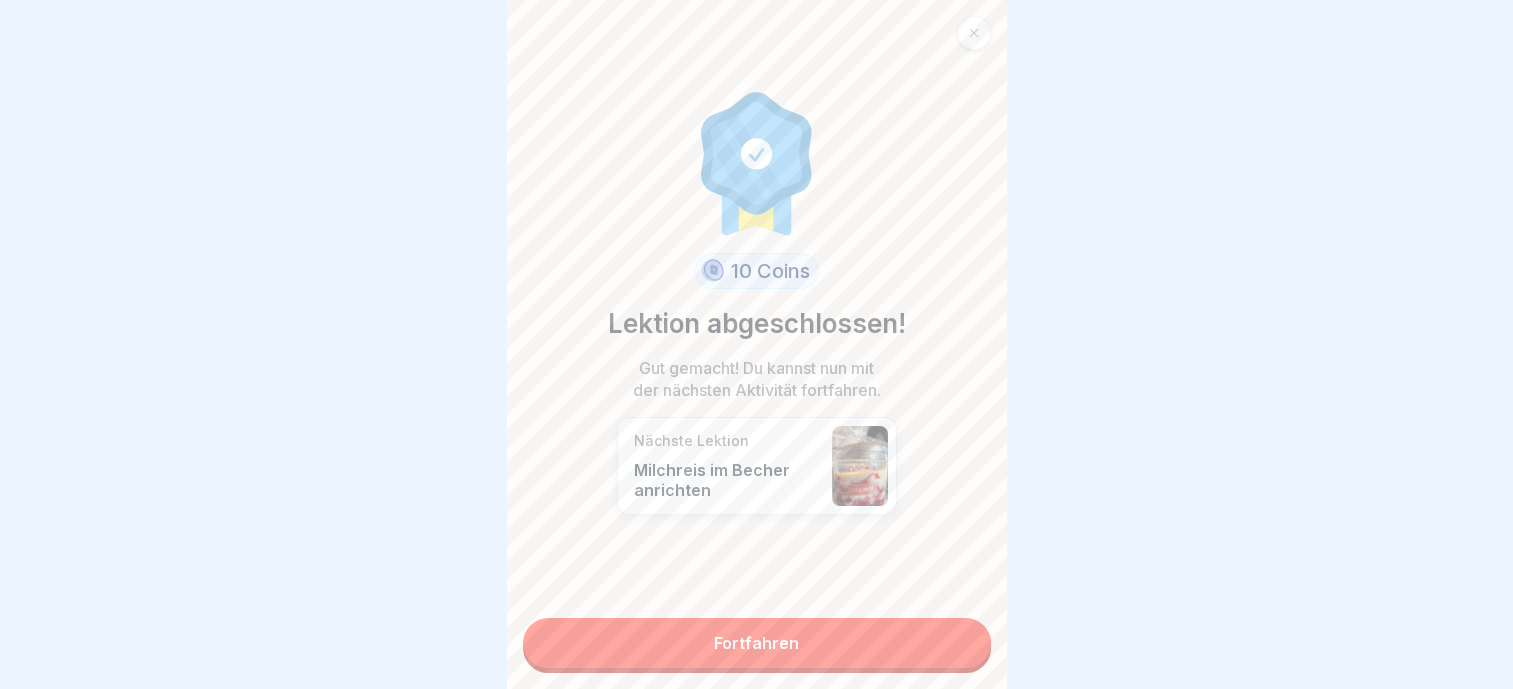 click on "Fortfahren" at bounding box center (757, 643) 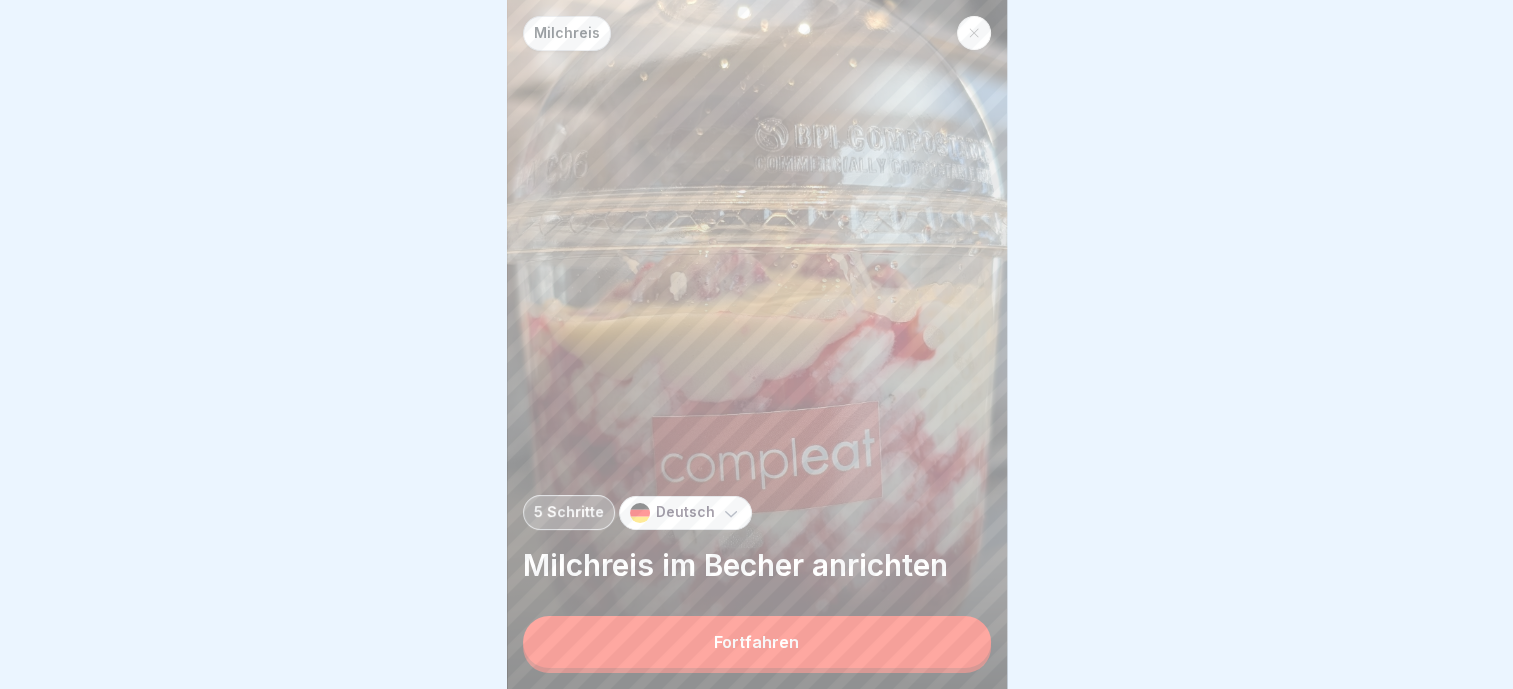 click on "Fortfahren" at bounding box center [757, 642] 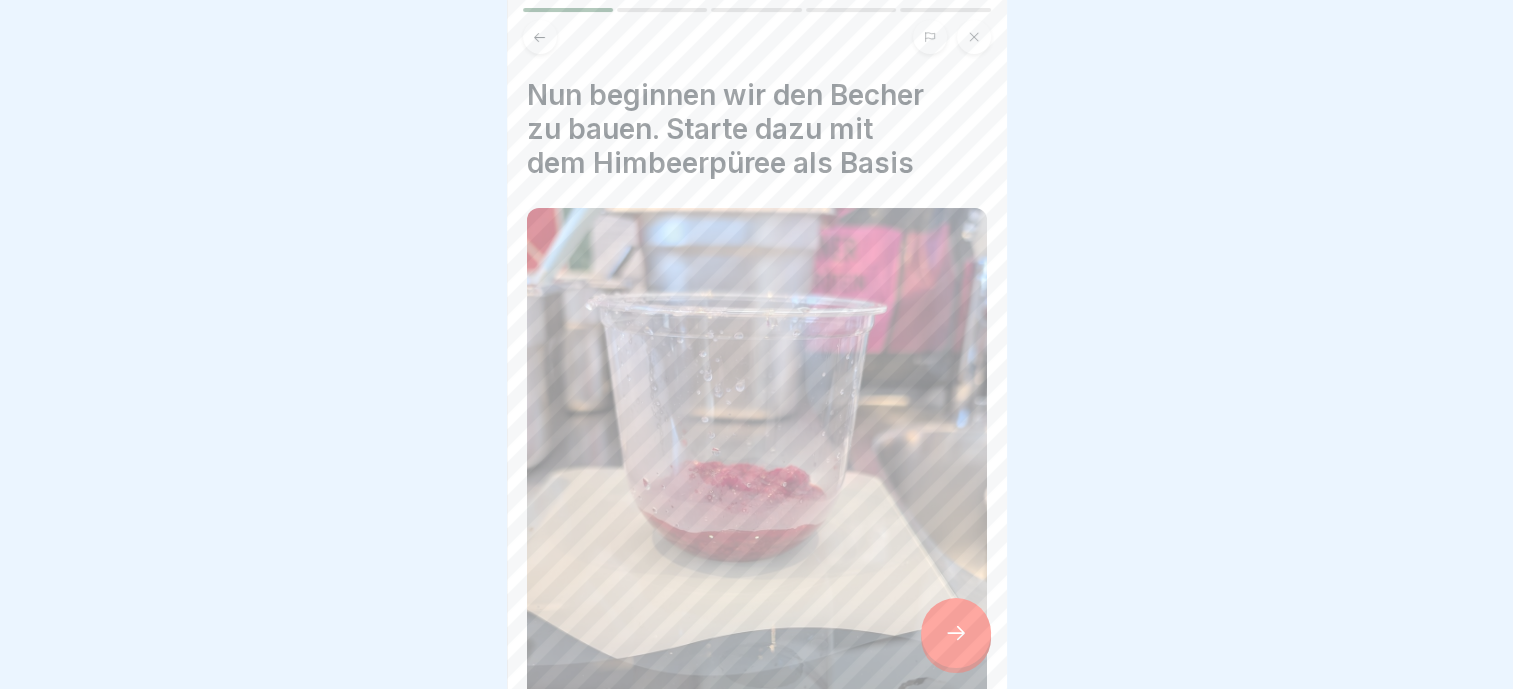 click 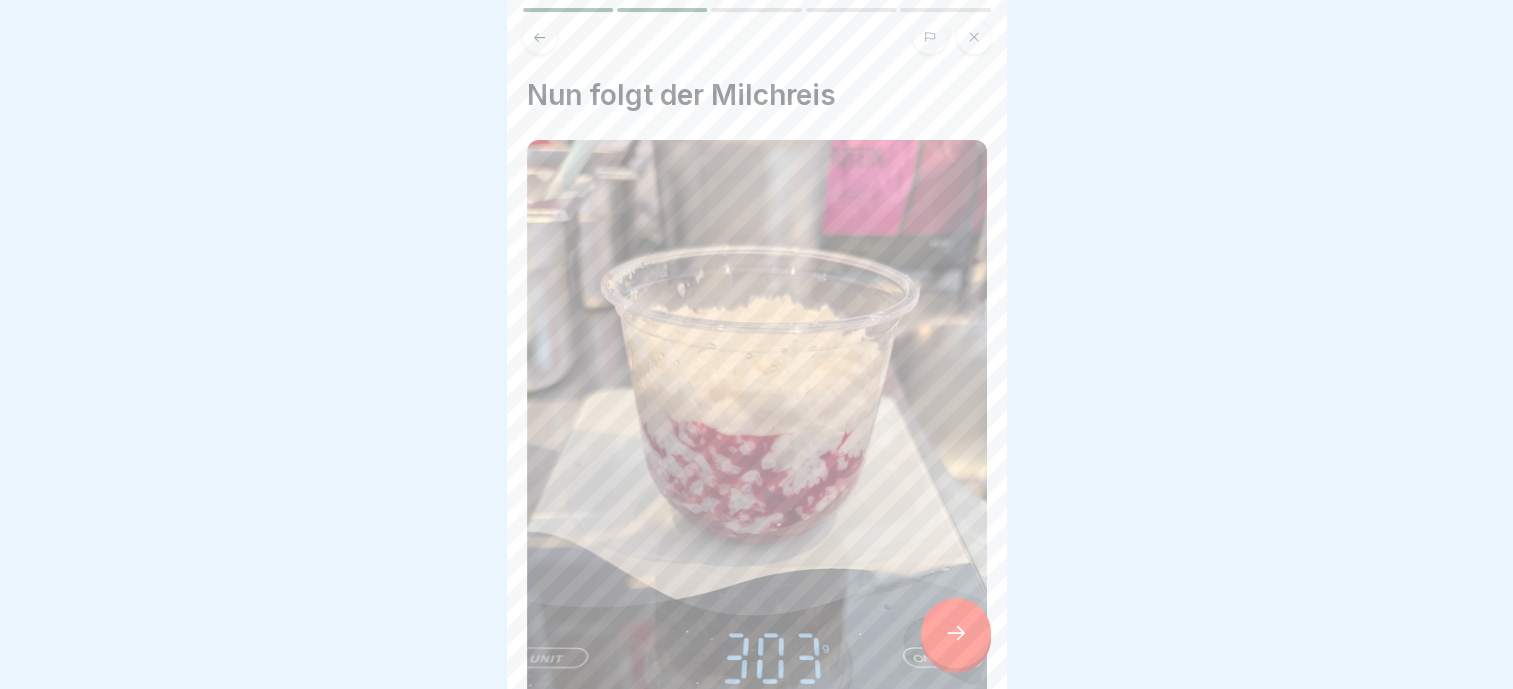 click 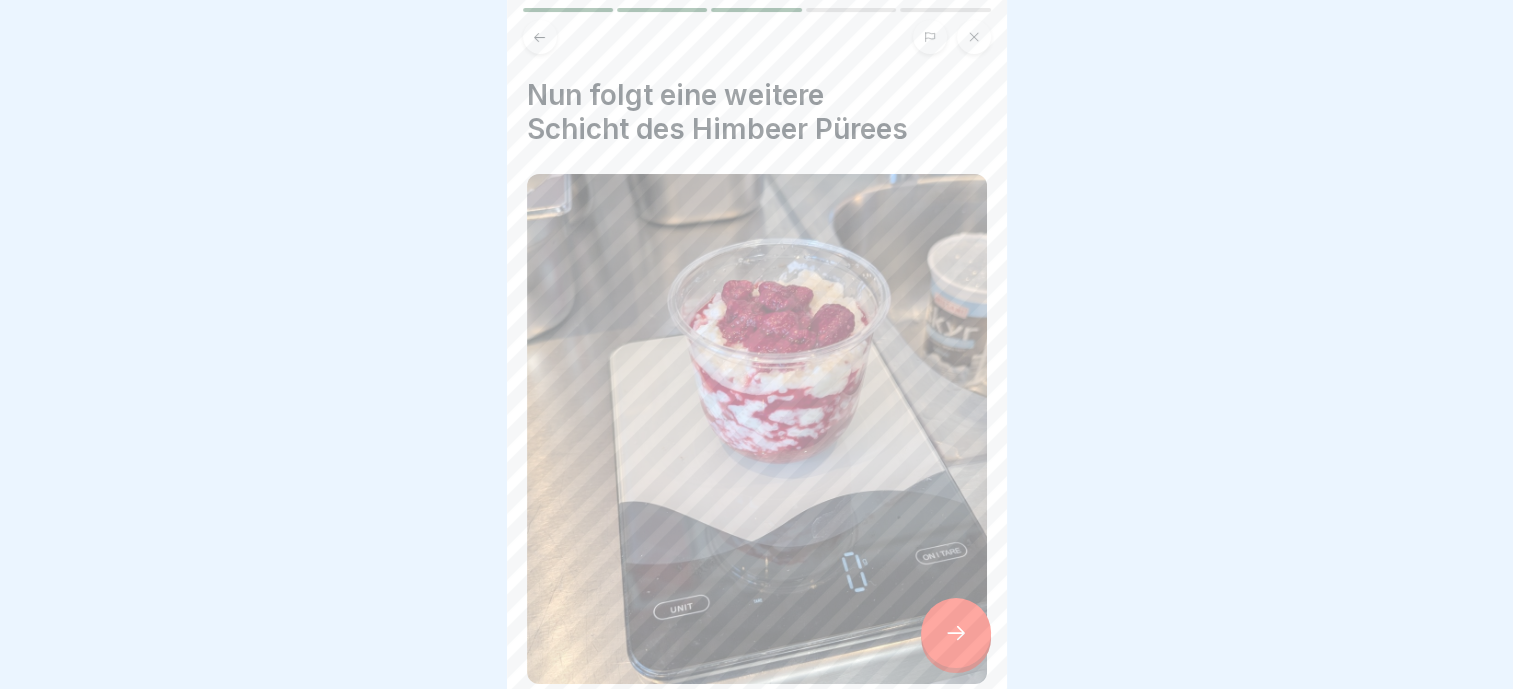 click at bounding box center (757, 37) 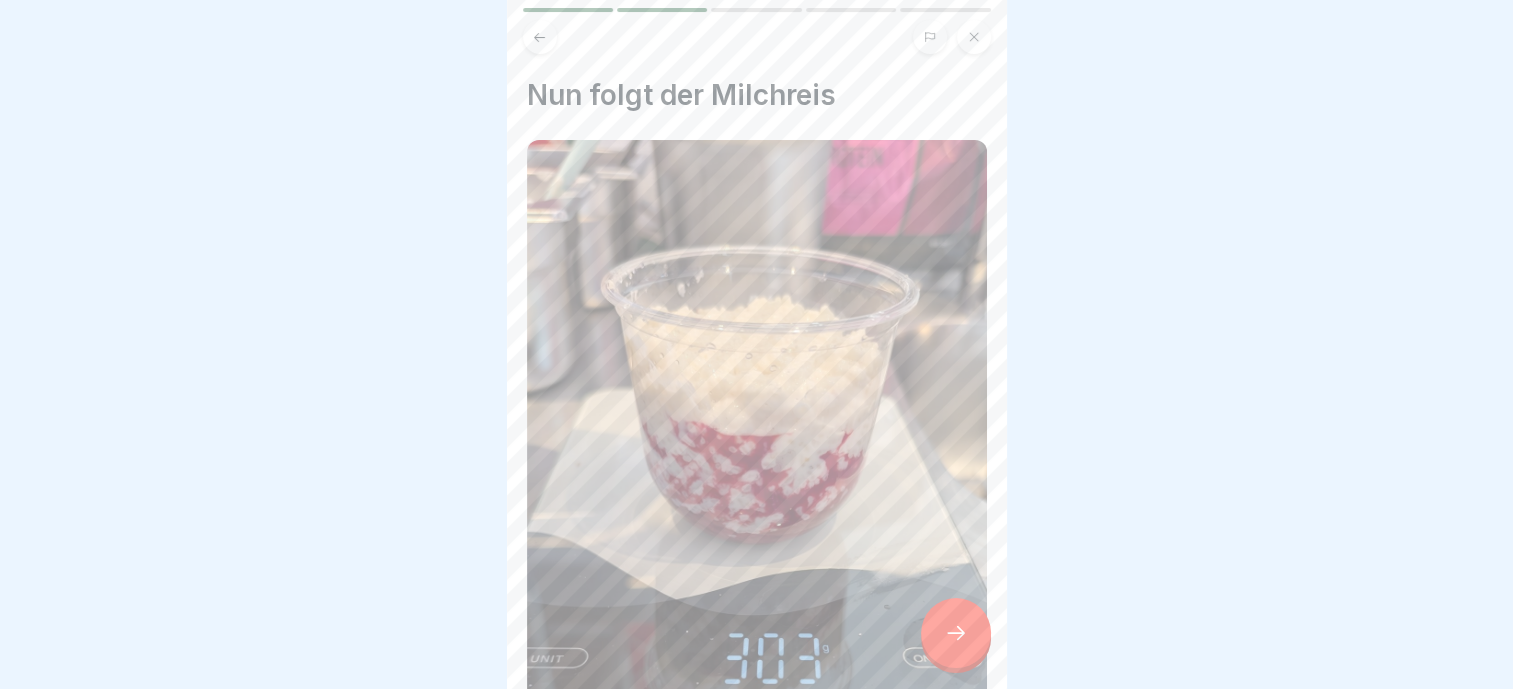 click at bounding box center [956, 633] 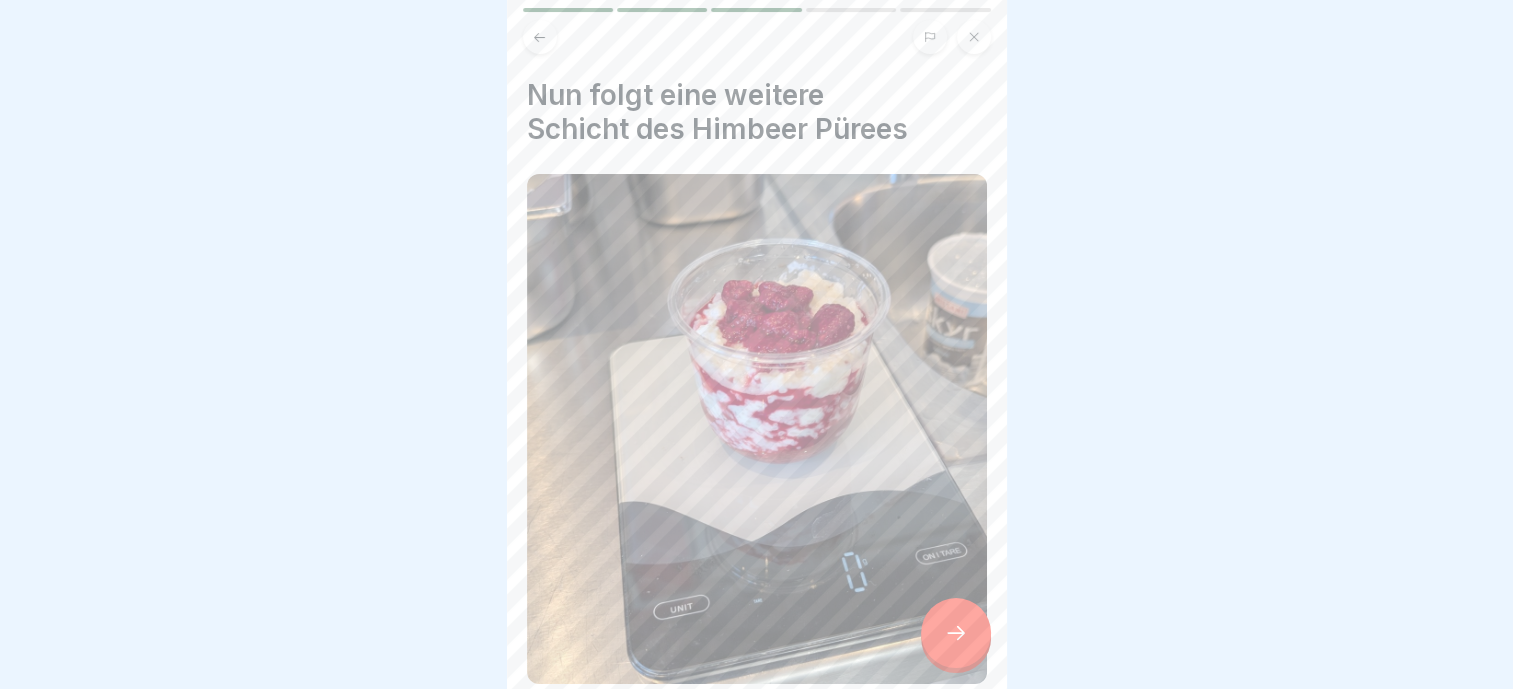 click at bounding box center [956, 633] 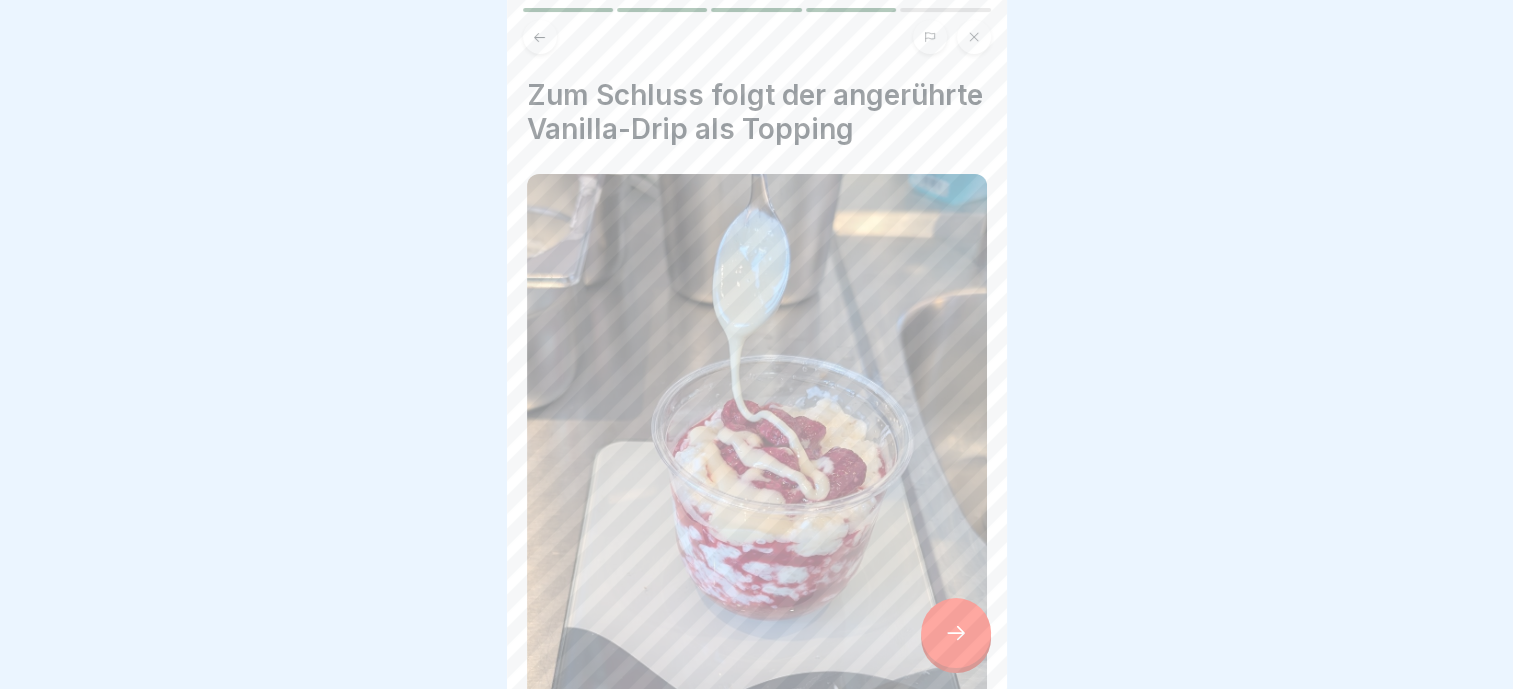 click at bounding box center (956, 633) 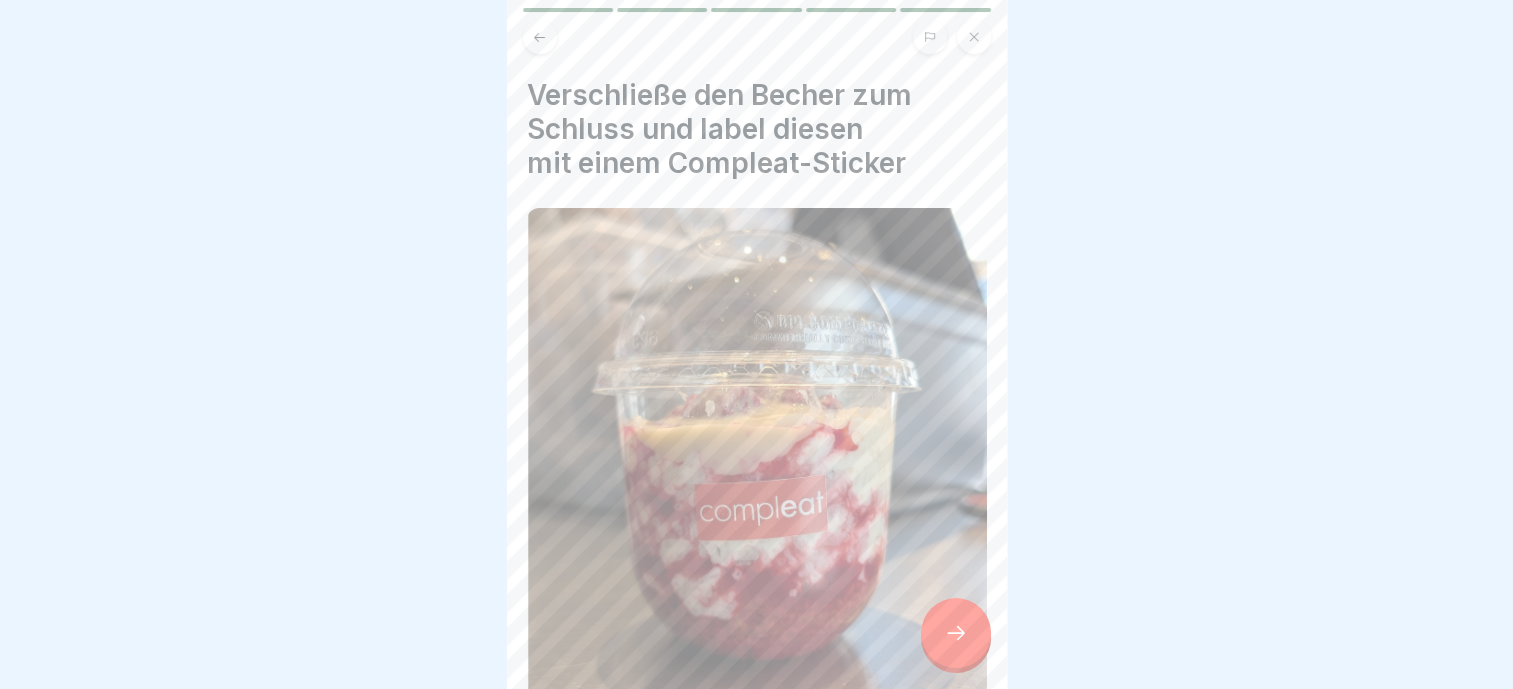 click at bounding box center [956, 633] 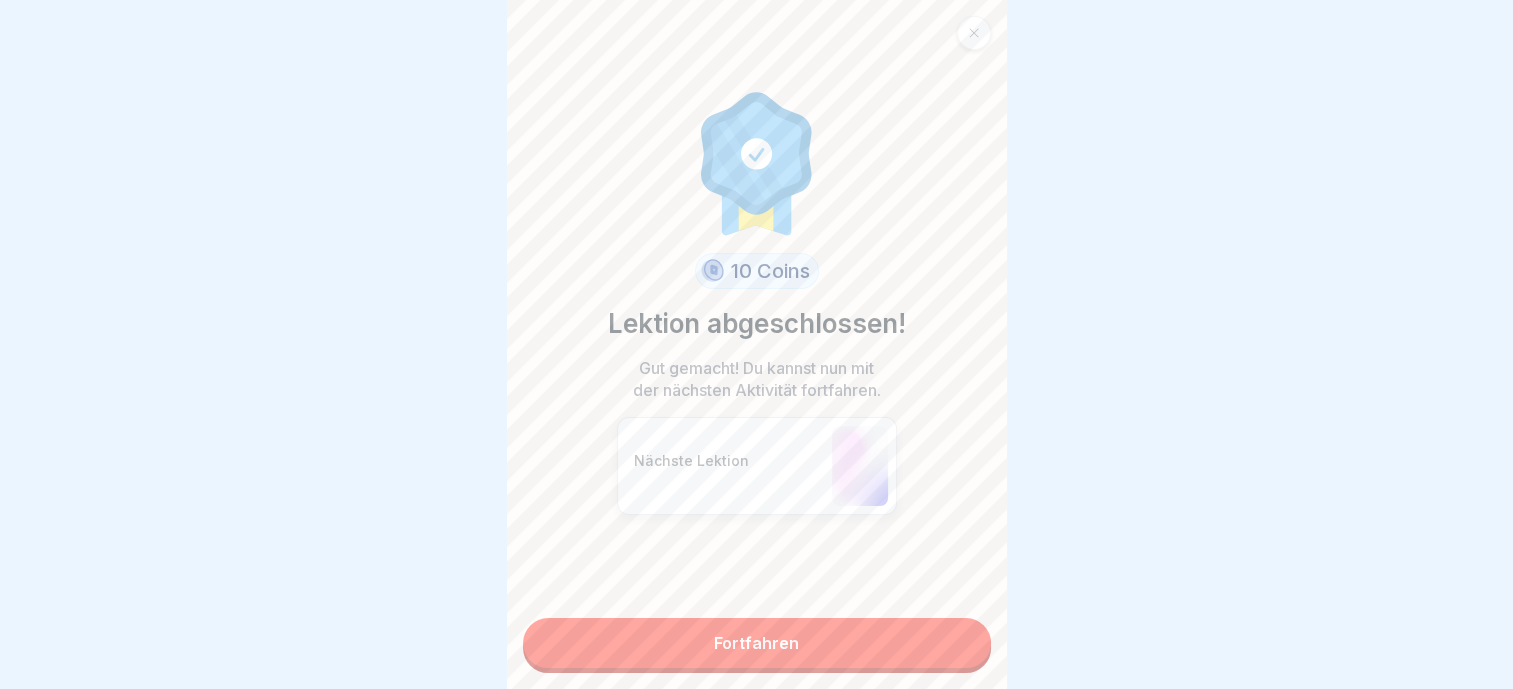 click on "Fortfahren" at bounding box center (757, 643) 